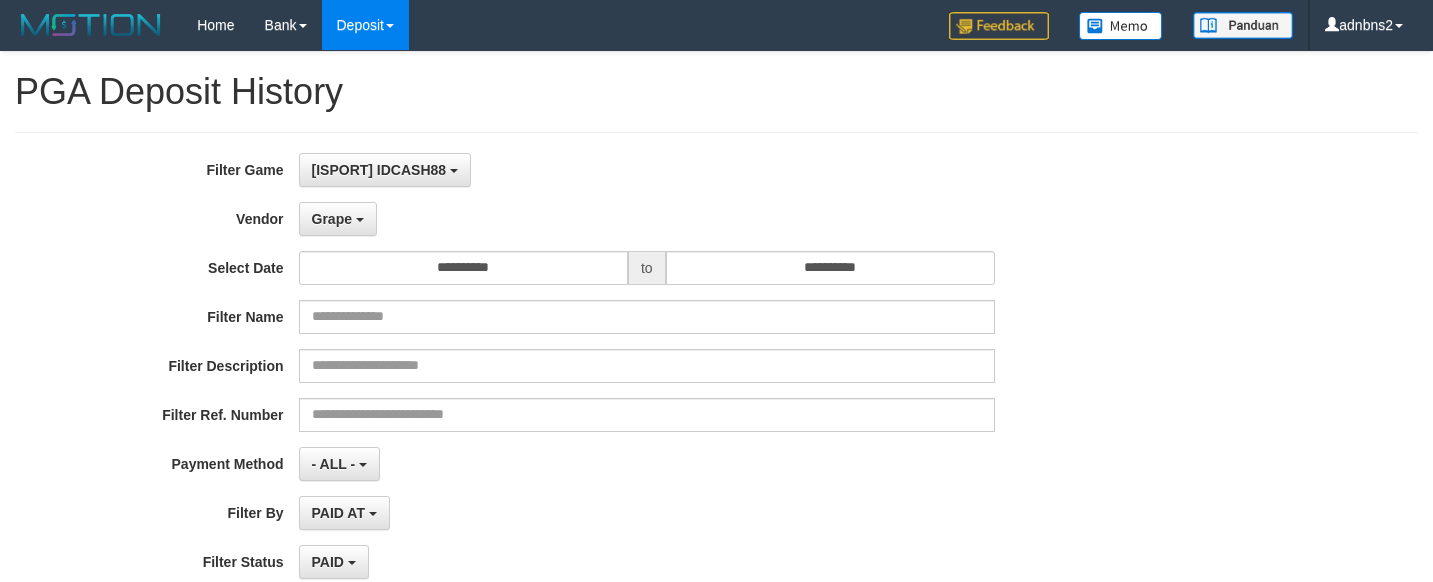 select on "**********" 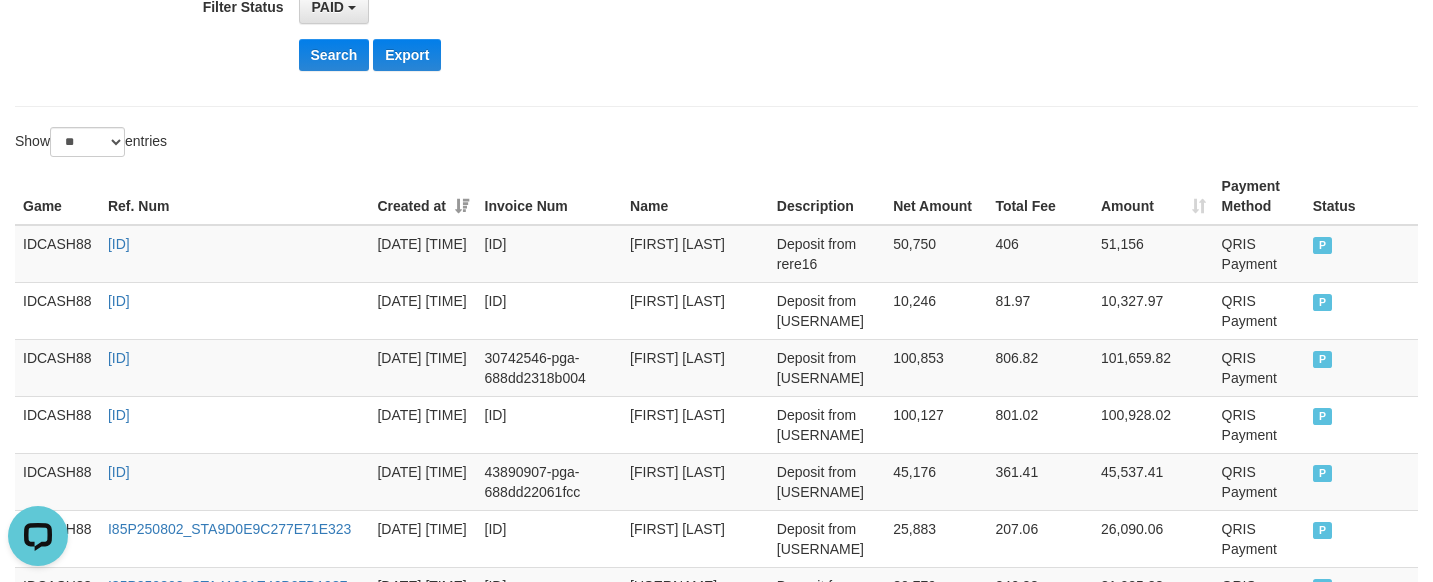 scroll, scrollTop: 0, scrollLeft: 0, axis: both 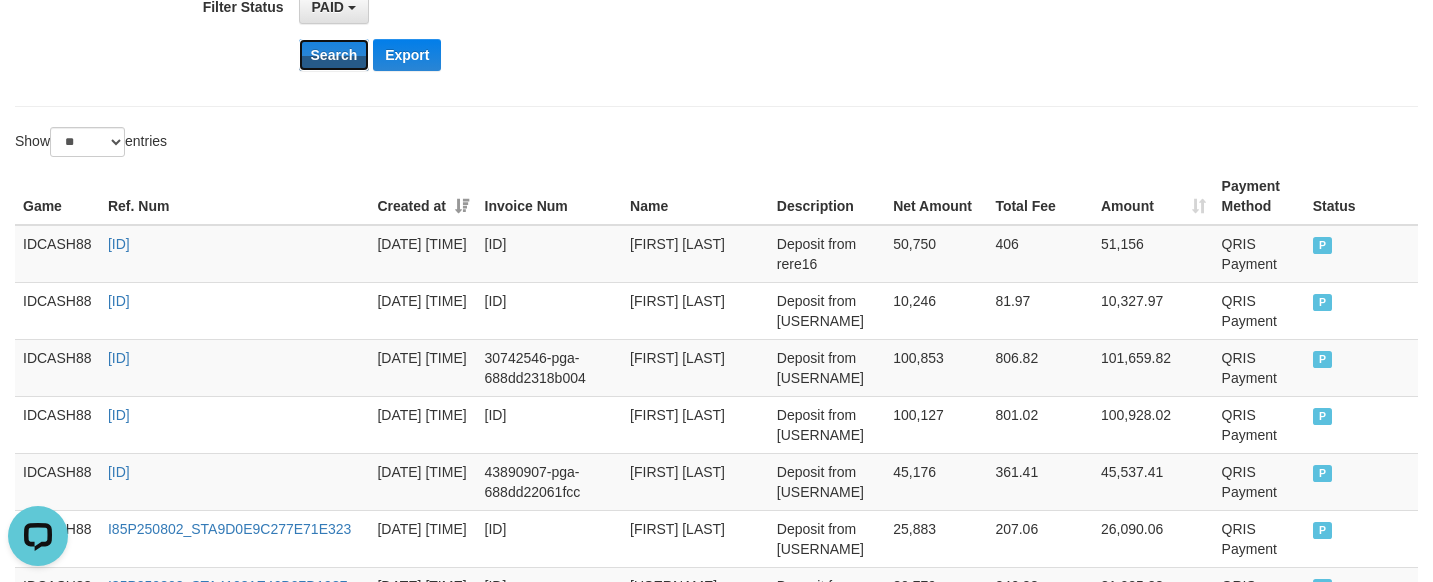 click on "Search" at bounding box center (334, 55) 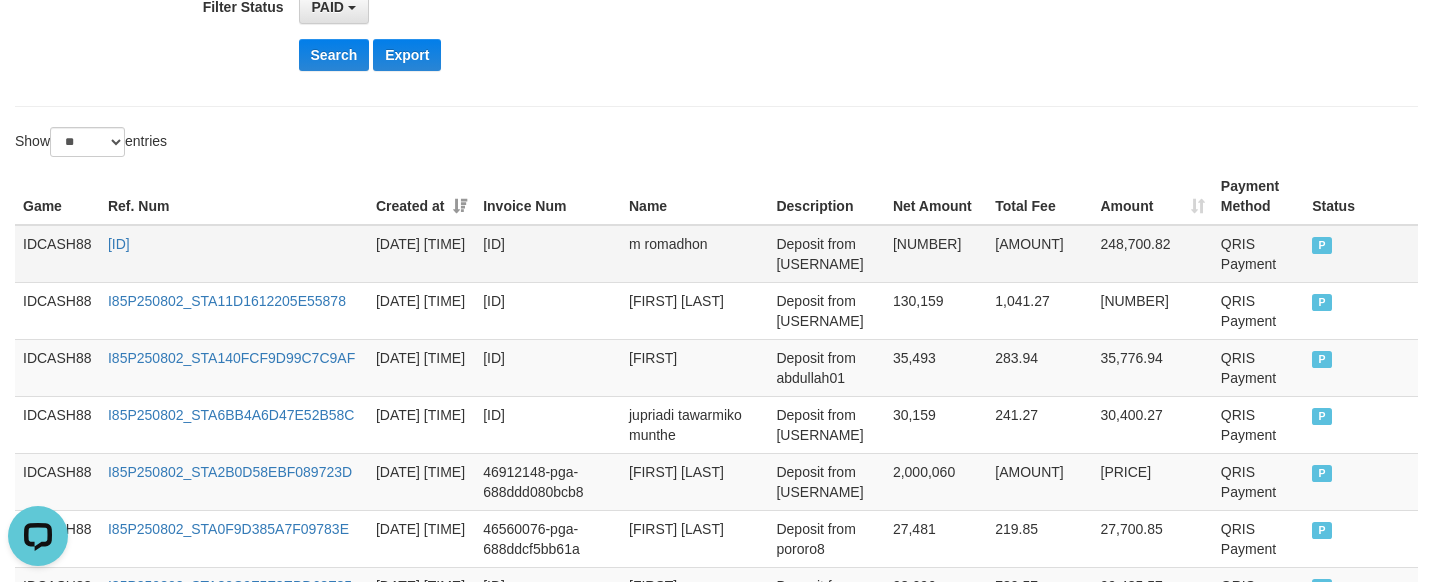click on "IDCASH88" at bounding box center (57, 254) 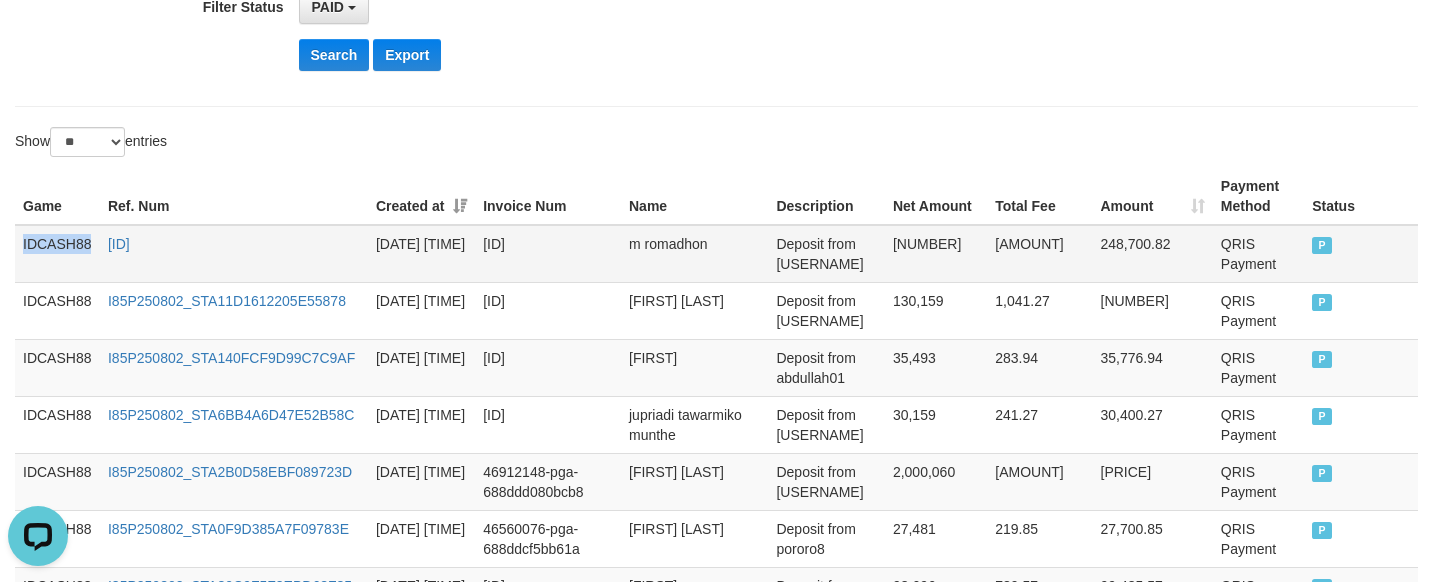 click on "IDCASH88" at bounding box center [57, 254] 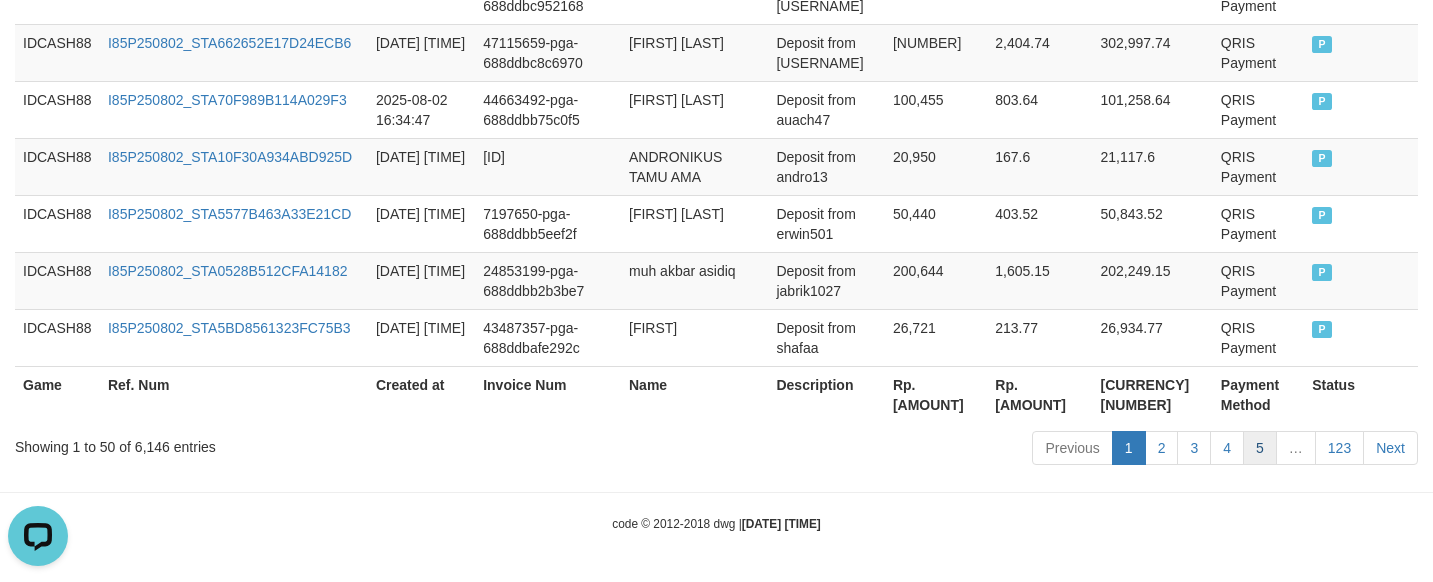 scroll, scrollTop: 3265, scrollLeft: 0, axis: vertical 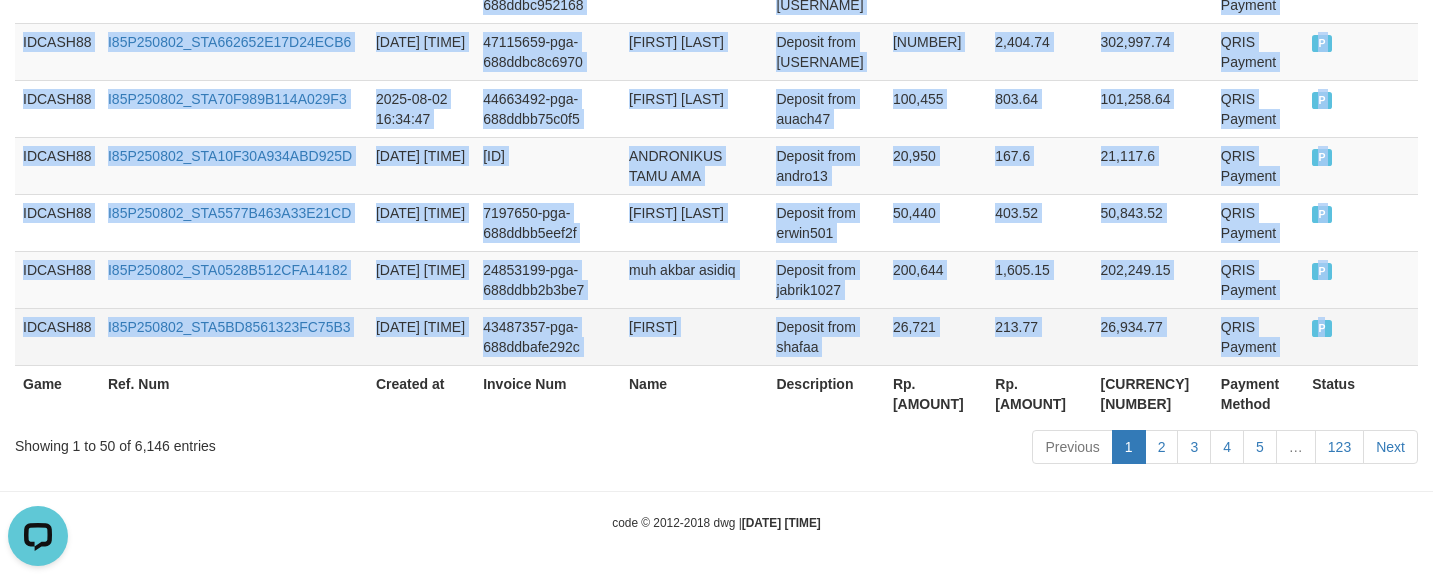click on "P" at bounding box center (1361, 336) 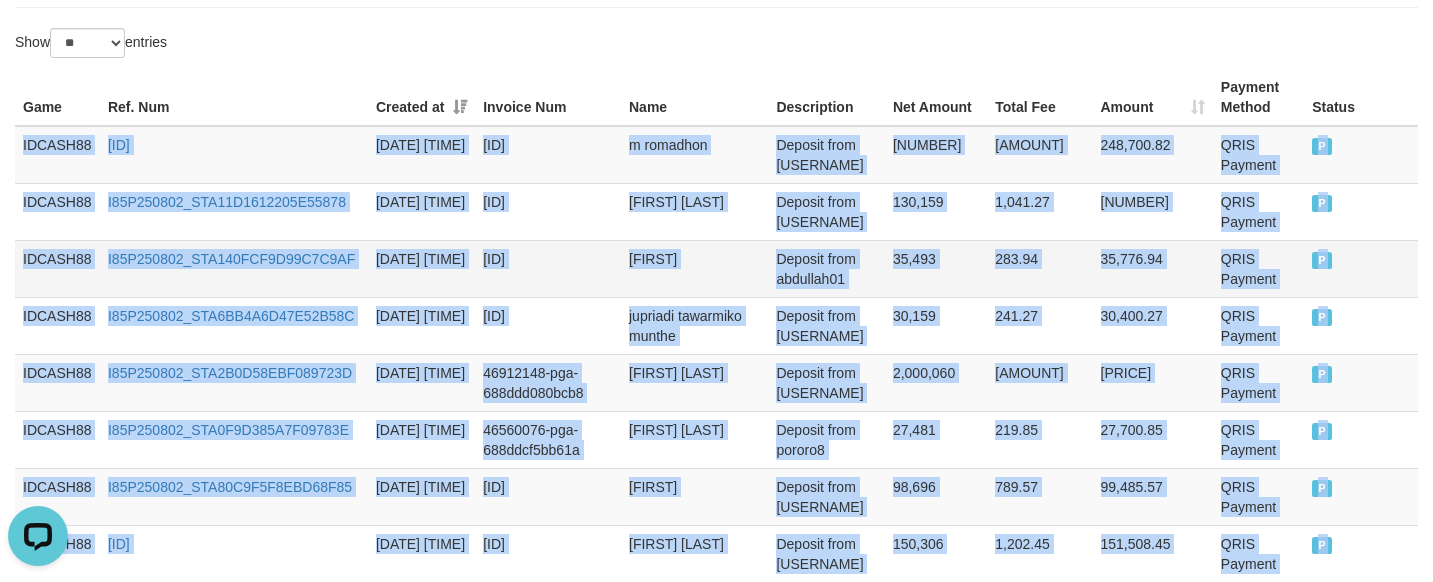 scroll, scrollTop: 640, scrollLeft: 0, axis: vertical 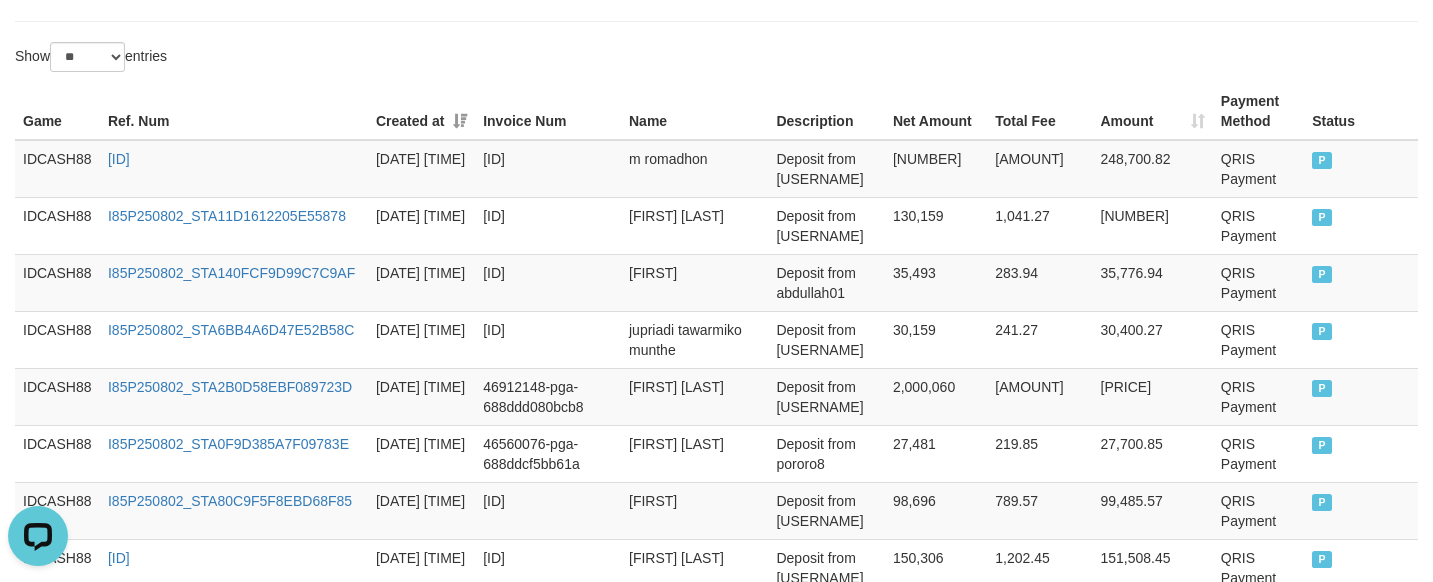 click on "Show  ** ** ** ***  entries" at bounding box center [716, 59] 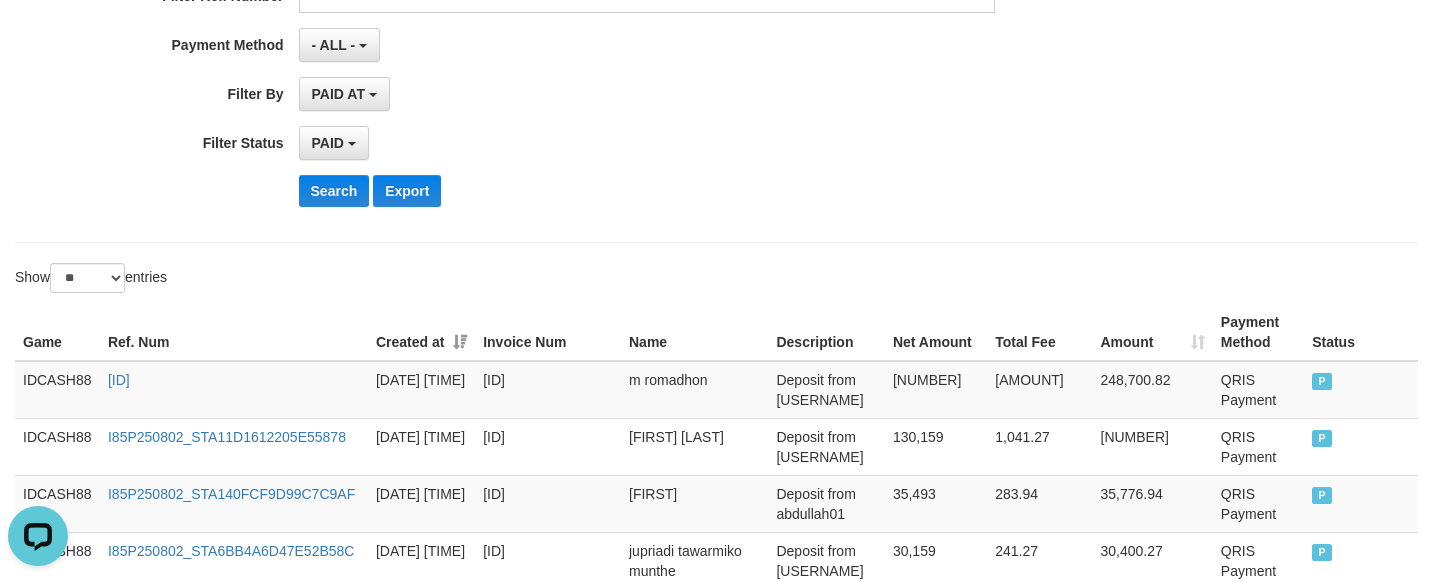 scroll, scrollTop: 390, scrollLeft: 0, axis: vertical 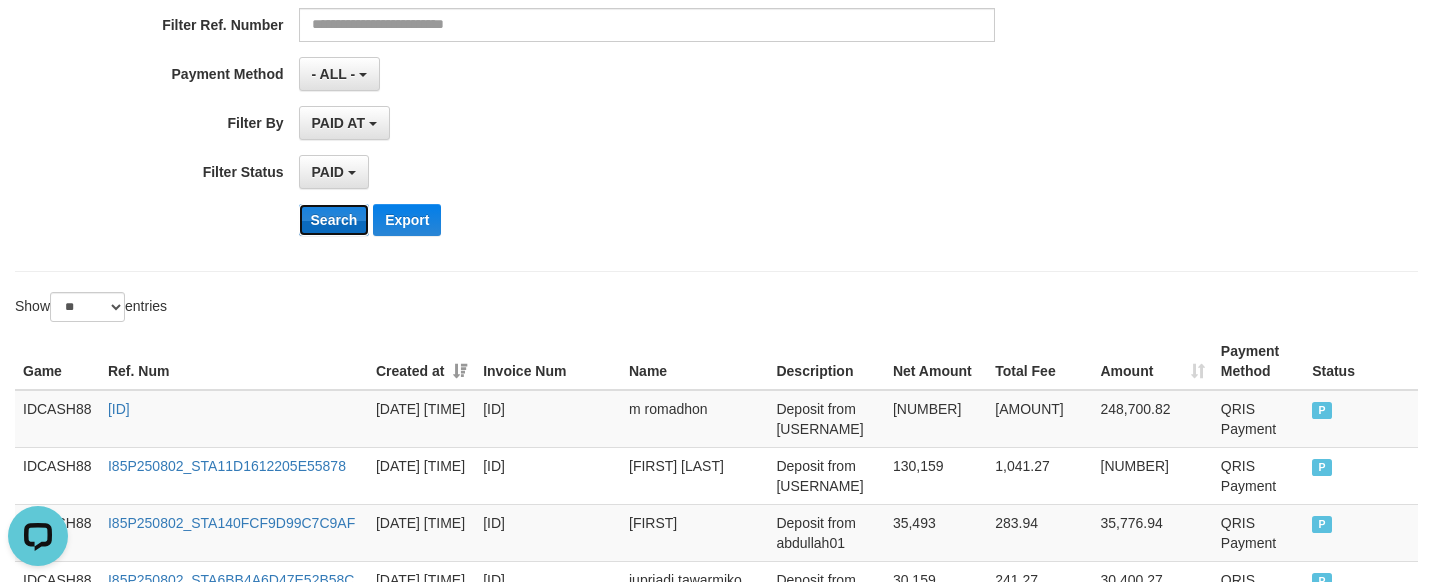 click on "Search" at bounding box center (334, 220) 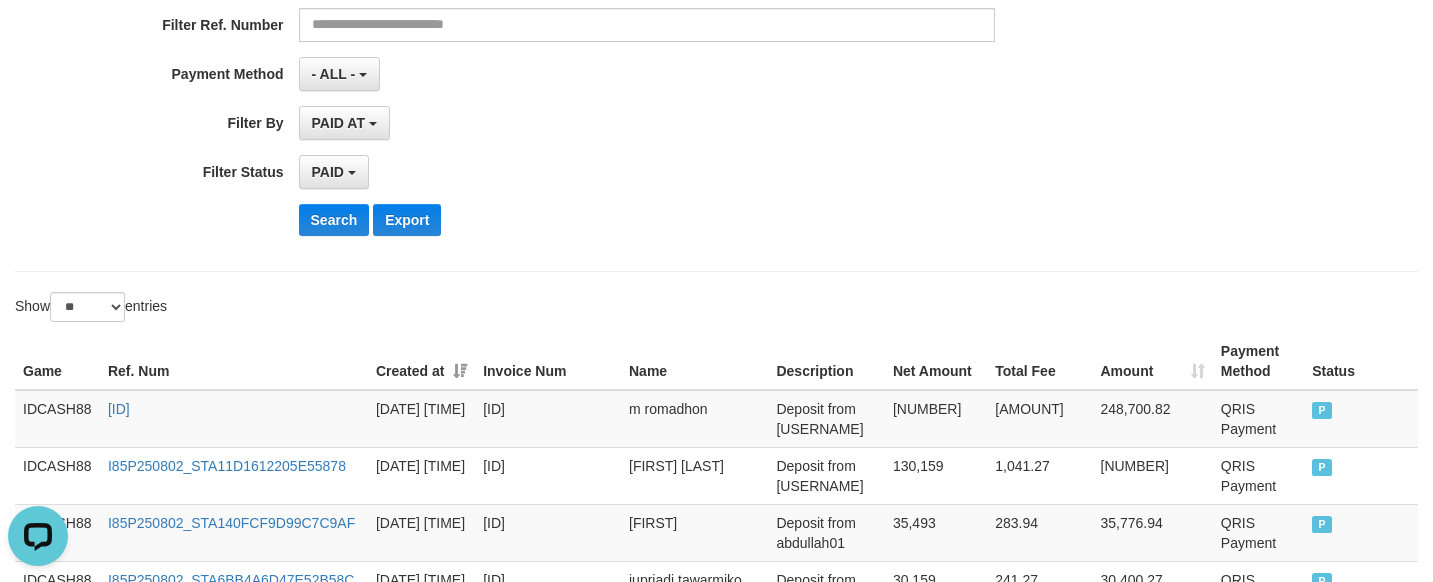 click on "Search
Export" at bounding box center (747, 220) 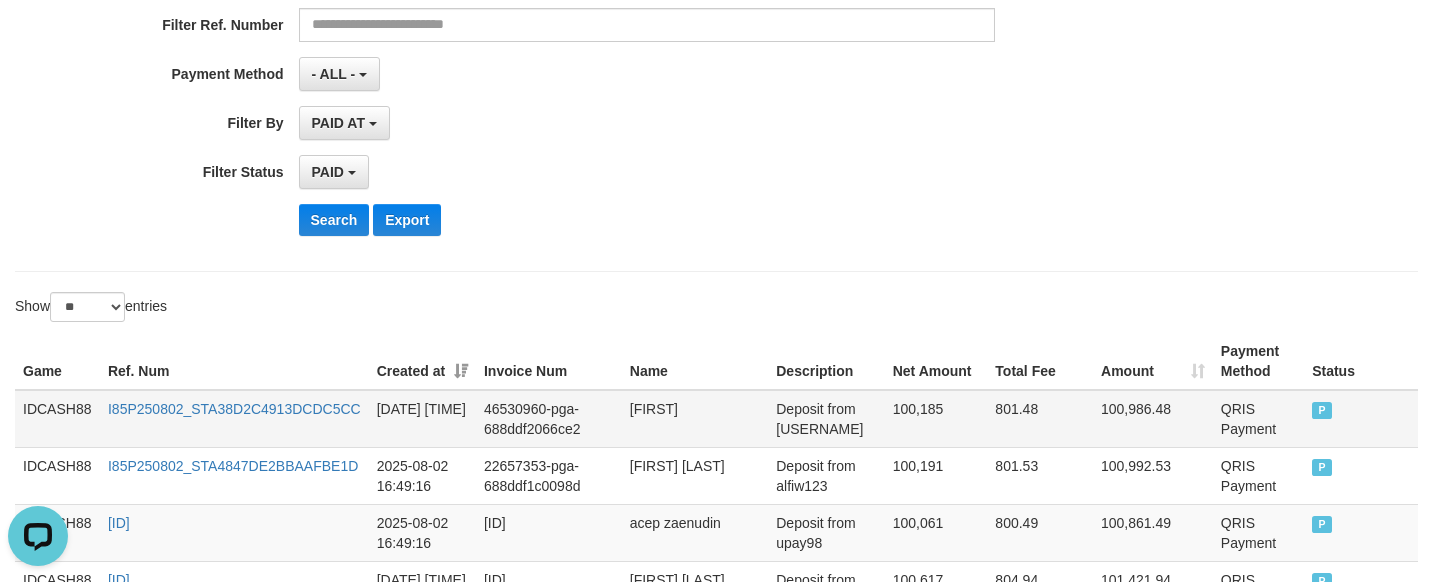 click on "IDCASH88" at bounding box center (57, 419) 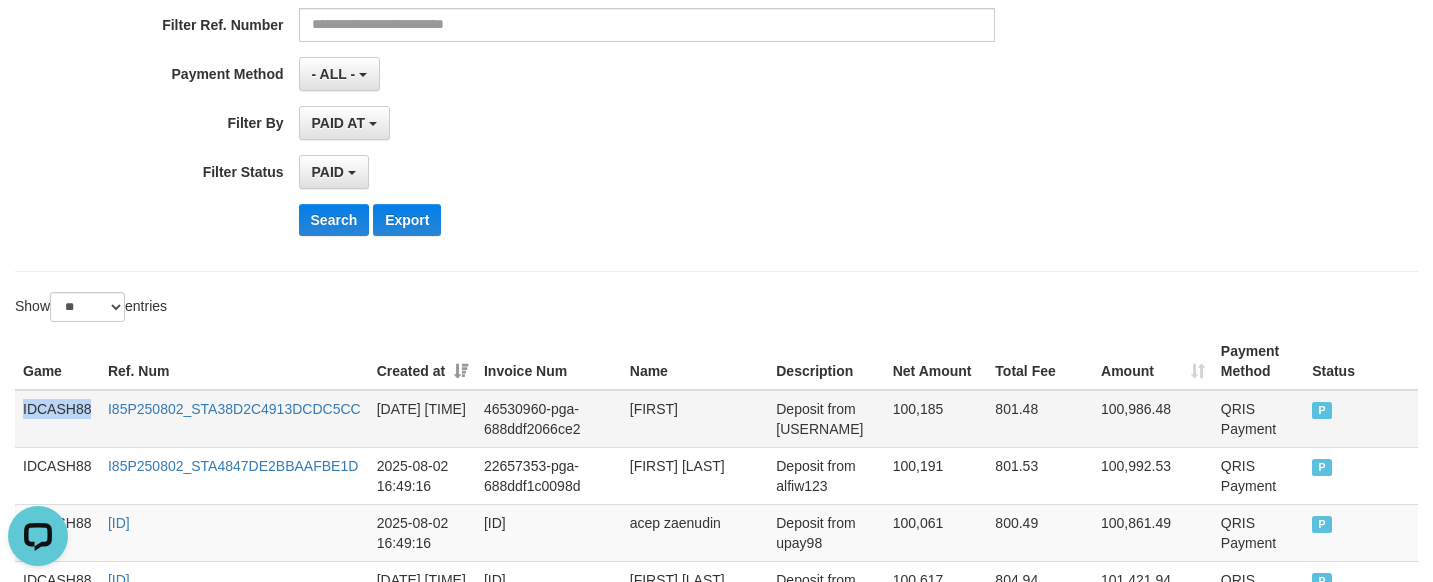 click on "IDCASH88" at bounding box center (57, 419) 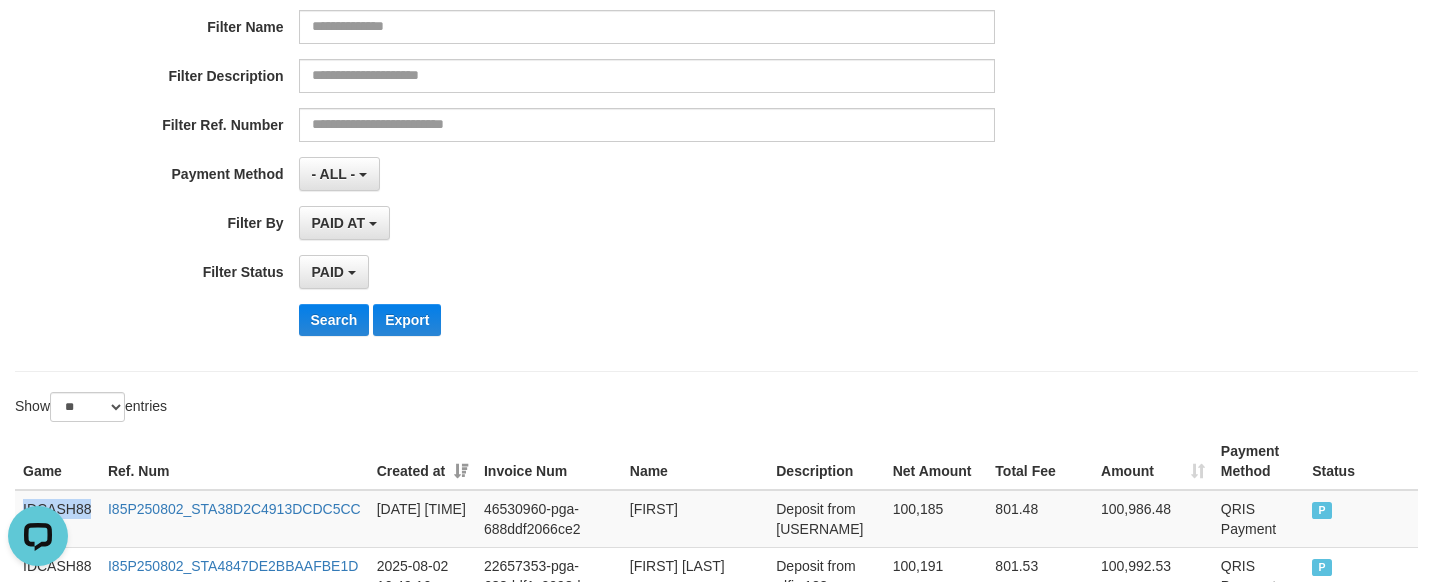 scroll, scrollTop: 265, scrollLeft: 0, axis: vertical 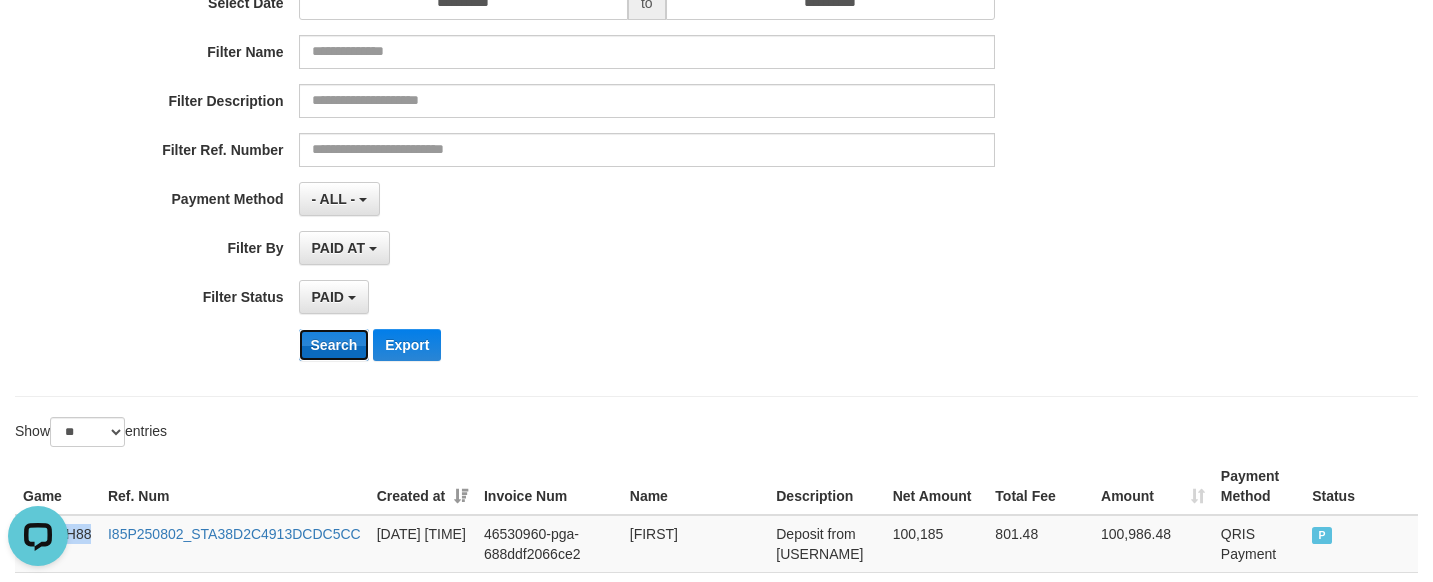 click on "Search" at bounding box center [334, 345] 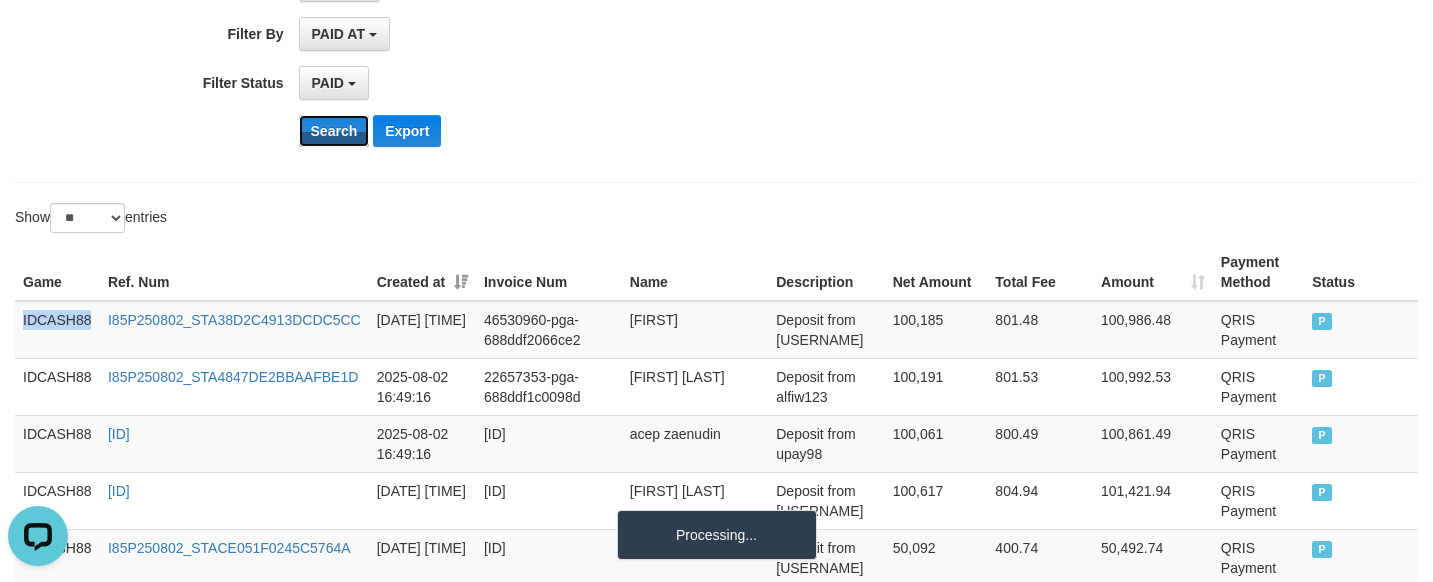 scroll, scrollTop: 515, scrollLeft: 0, axis: vertical 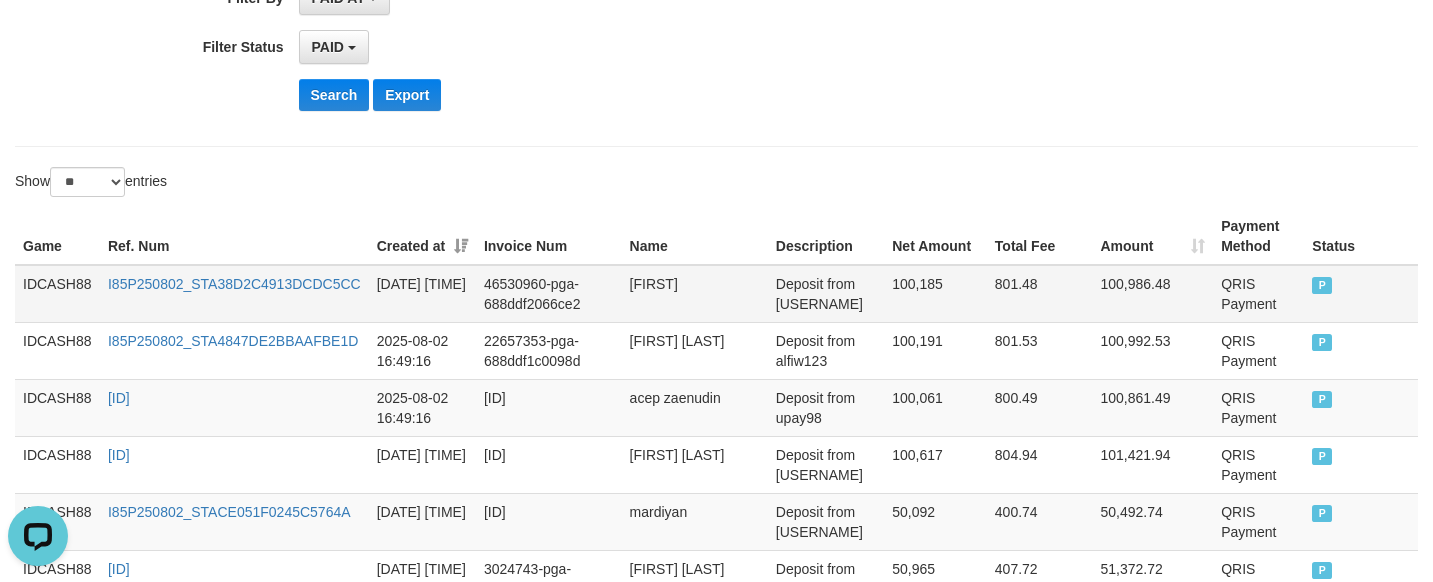click on "IDCASH88" at bounding box center (57, 294) 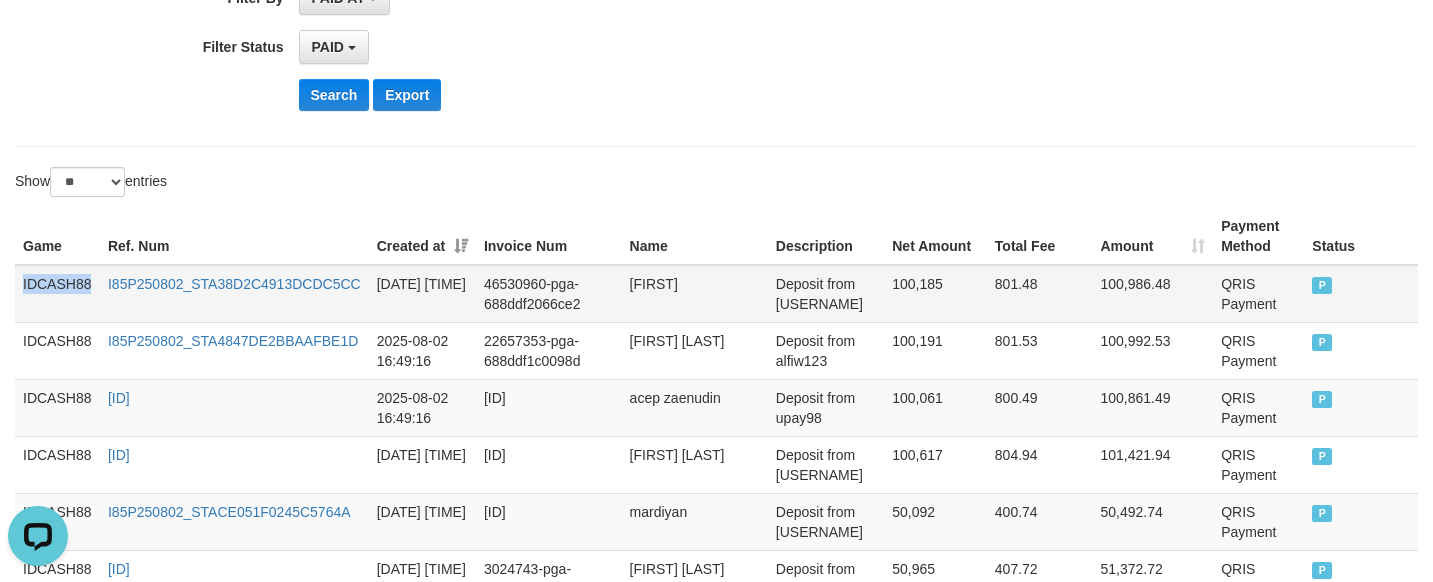 click on "IDCASH88" at bounding box center (57, 294) 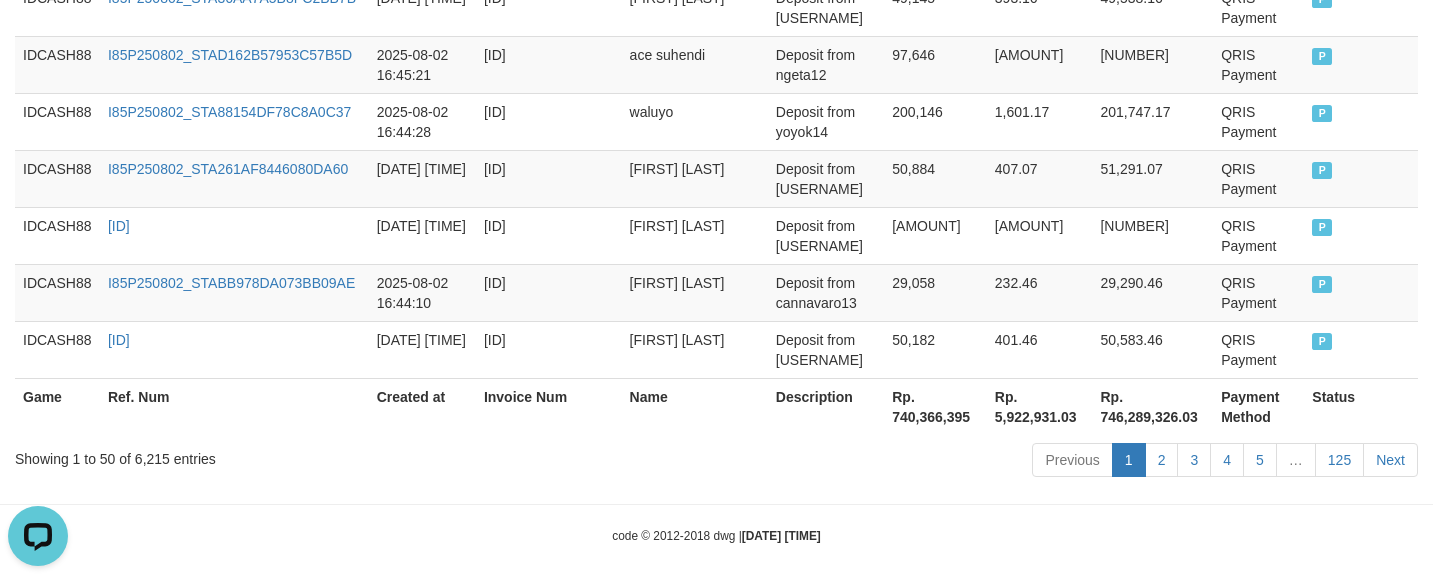 scroll, scrollTop: 3265, scrollLeft: 0, axis: vertical 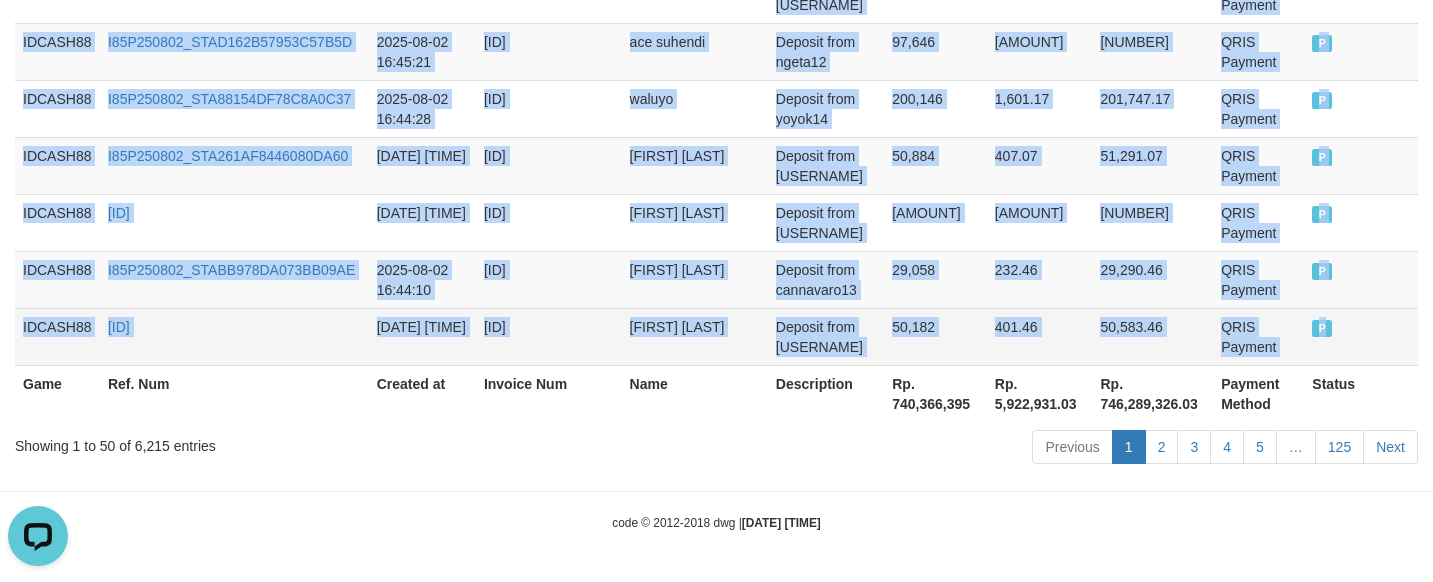 click on "P" at bounding box center [1361, 336] 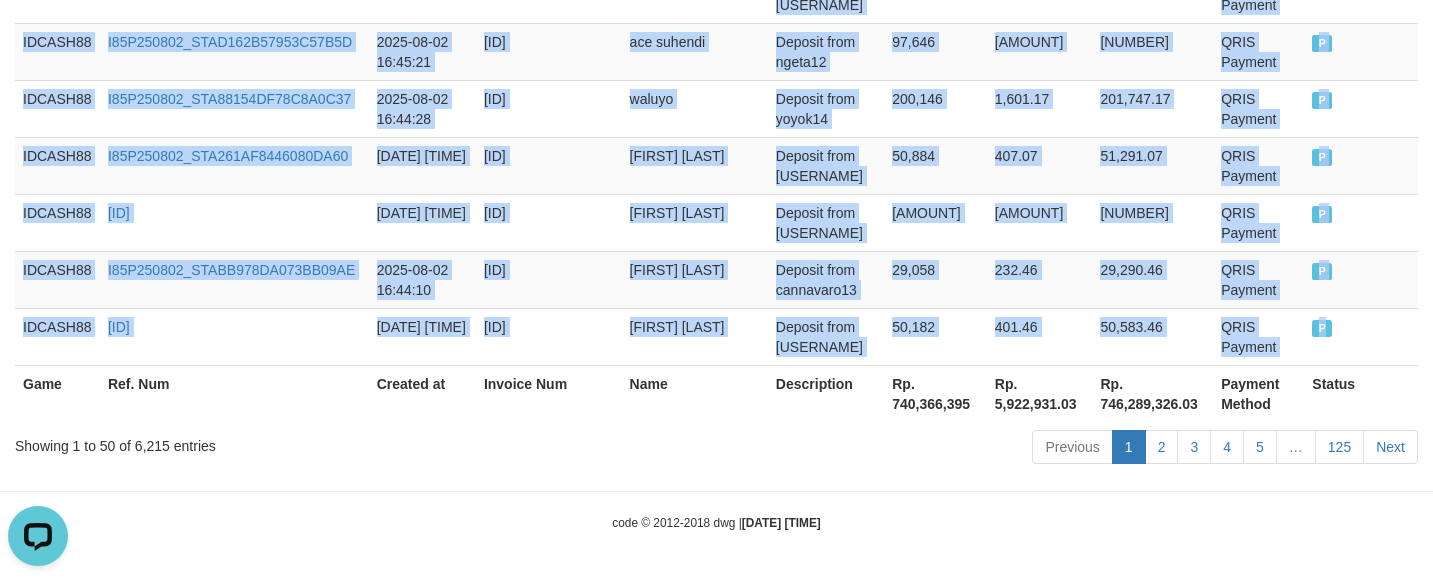 copy on "[BRAND] [ID] [DATE] [TIME] [ID] [FIRST] Deposit from [USERNAME] [NUMBER] [NUMBER] [NUMBER] QRIS Payment P   [BRAND] [ID] [DATE] [TIME] [ID] [FIRST] Deposit from [USERNAME] [NUMBER] [NUMBER] [NUMBER] QRIS Payment P   [BRAND] [ID] [DATE] [TIME] [ID] [FIRST] Deposit from [USERNAME] [NUMBER] [NUMBER] [NUMBER] QRIS Payment P   [BRAND] [ID] [DATE] [TIME] [ID] [FIRST] Deposit from [USERNAME] [NUMBER] [NUMBER] [NUMBER] QRIS Payment P   [BRAND] [ID] [DATE] [TIME] [ID] [FIRST] Deposit from [USERNAME] [NUMBER] [NUMBER] [NUMBER] QRIS Payment P   [BRAND] [ID] [DATE] [TIME] [ID] [FIRST] Deposit from [USERNAME] [NUMBER] [NUMBER] [NUMBER] QRIS Payment P   [BRAND] [ID]" 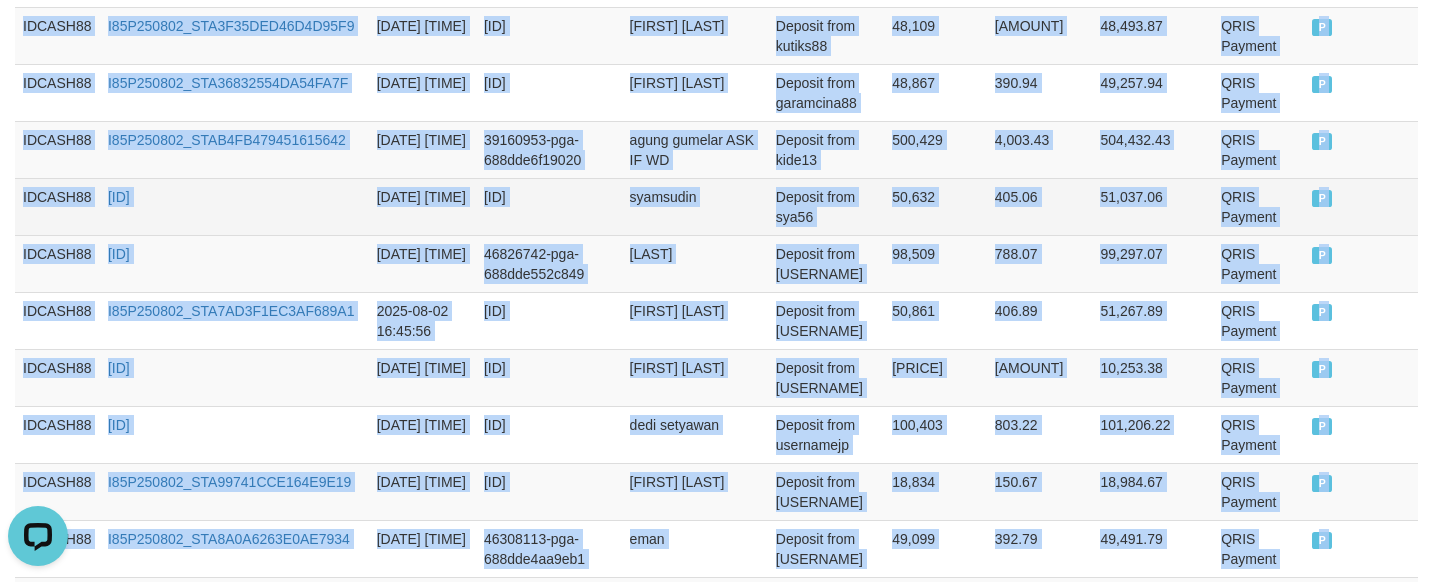 scroll, scrollTop: 2515, scrollLeft: 0, axis: vertical 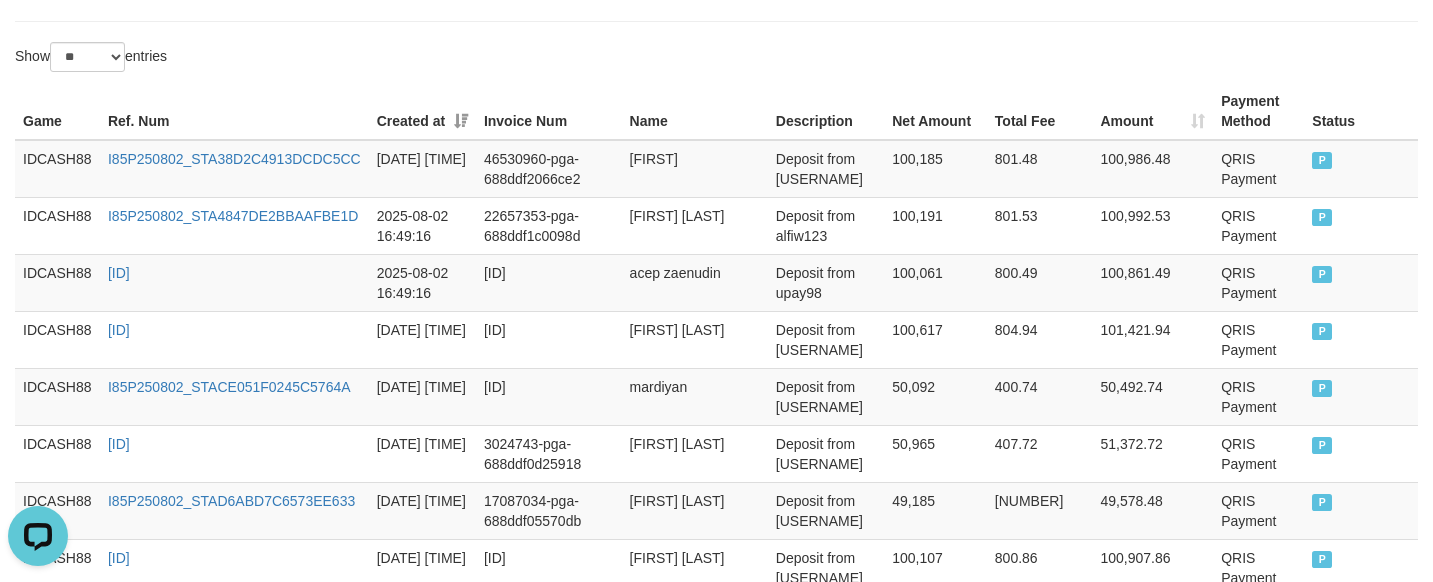 drag, startPoint x: 734, startPoint y: 64, endPoint x: 722, endPoint y: 64, distance: 12 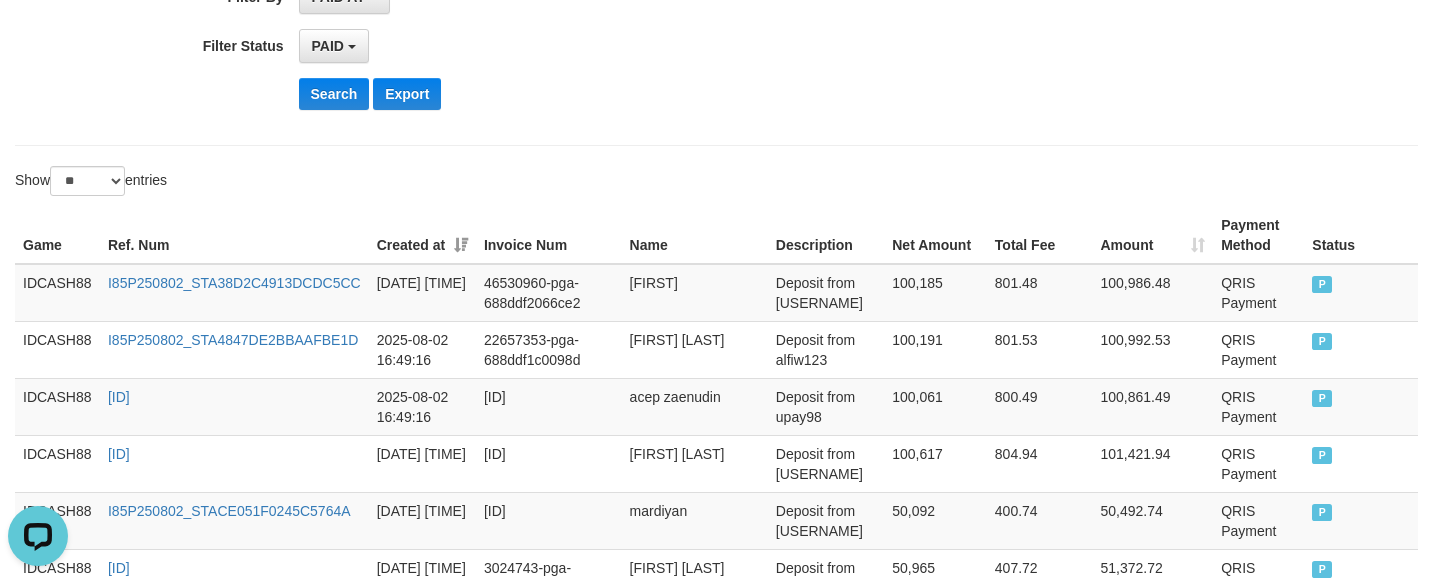 scroll, scrollTop: 515, scrollLeft: 0, axis: vertical 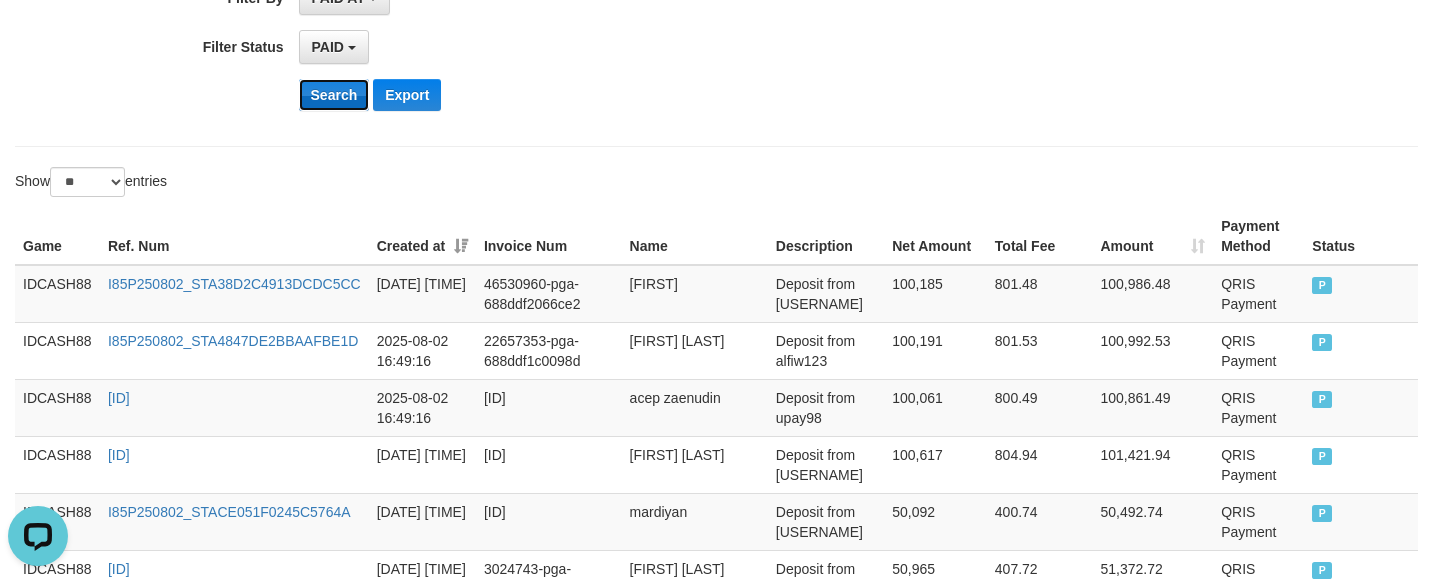 click on "Search" at bounding box center [334, 95] 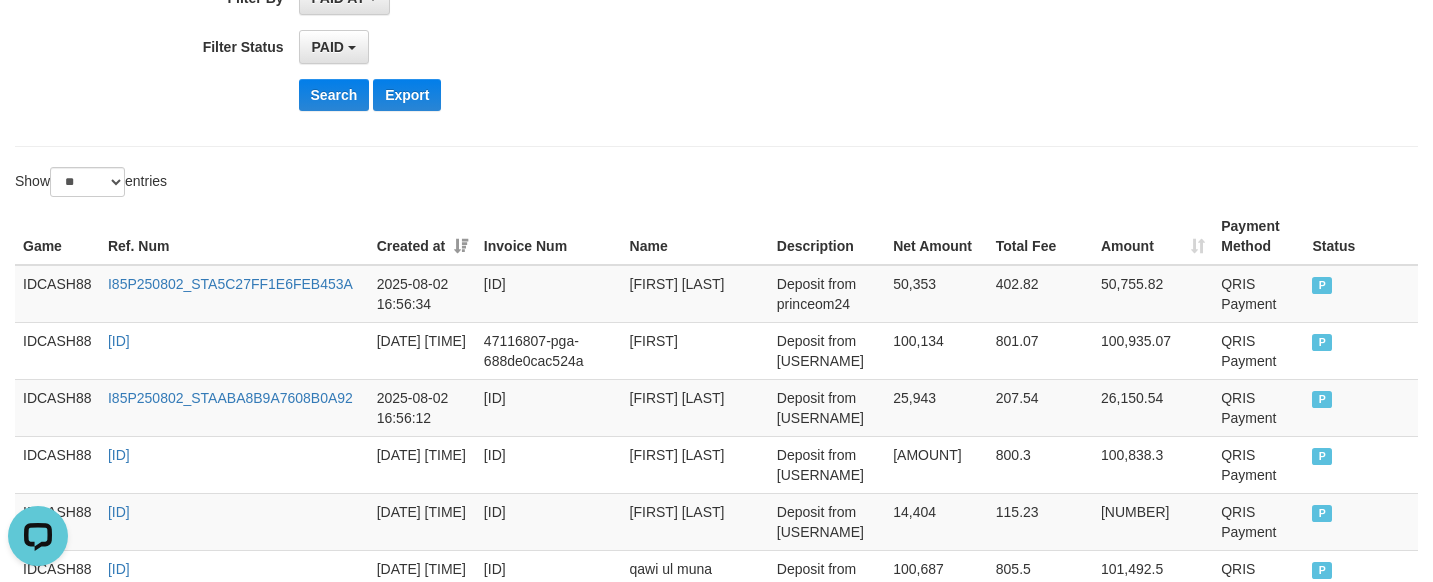 click on "**********" at bounding box center (597, -118) 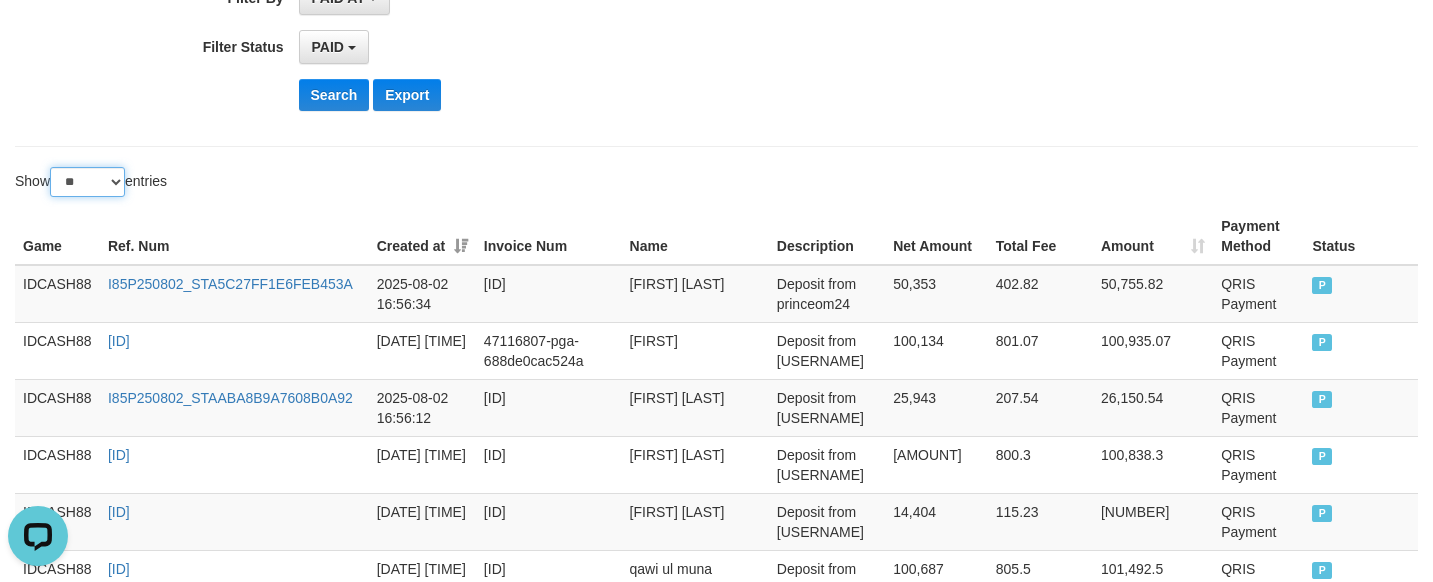 click on "** ** ** ***" at bounding box center (87, 182) 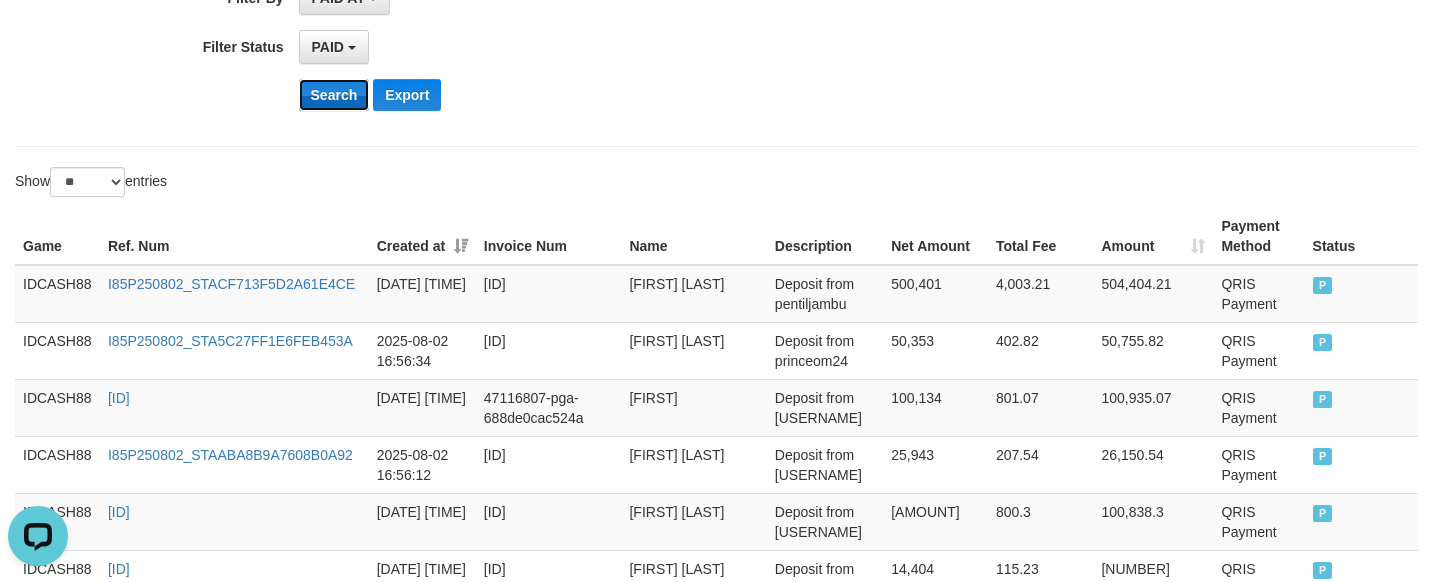 click on "Search" at bounding box center (334, 95) 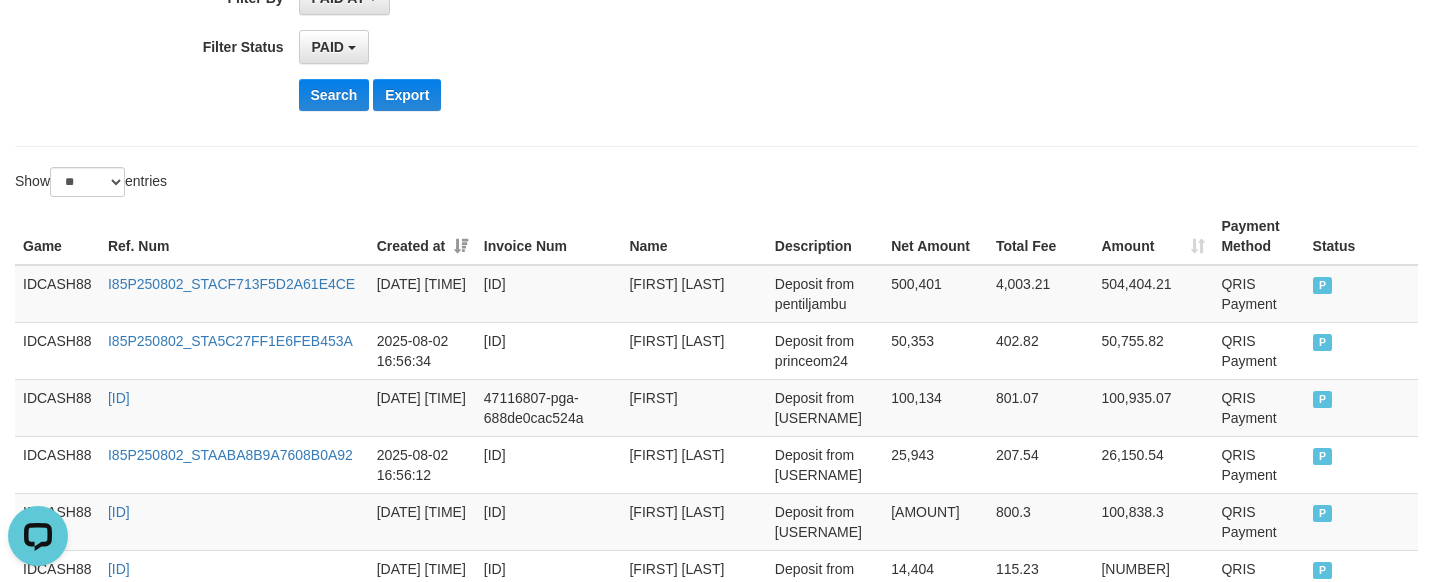click on "IDCASH88" at bounding box center (57, 294) 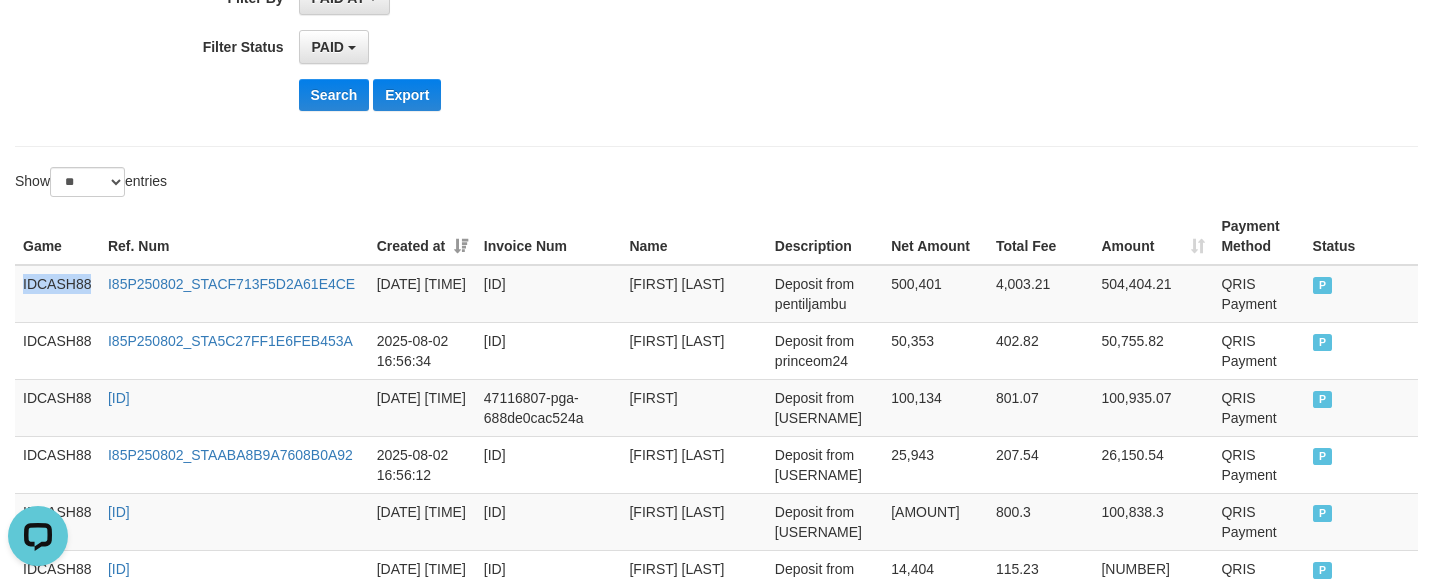 click on "IDCASH88" at bounding box center (57, 294) 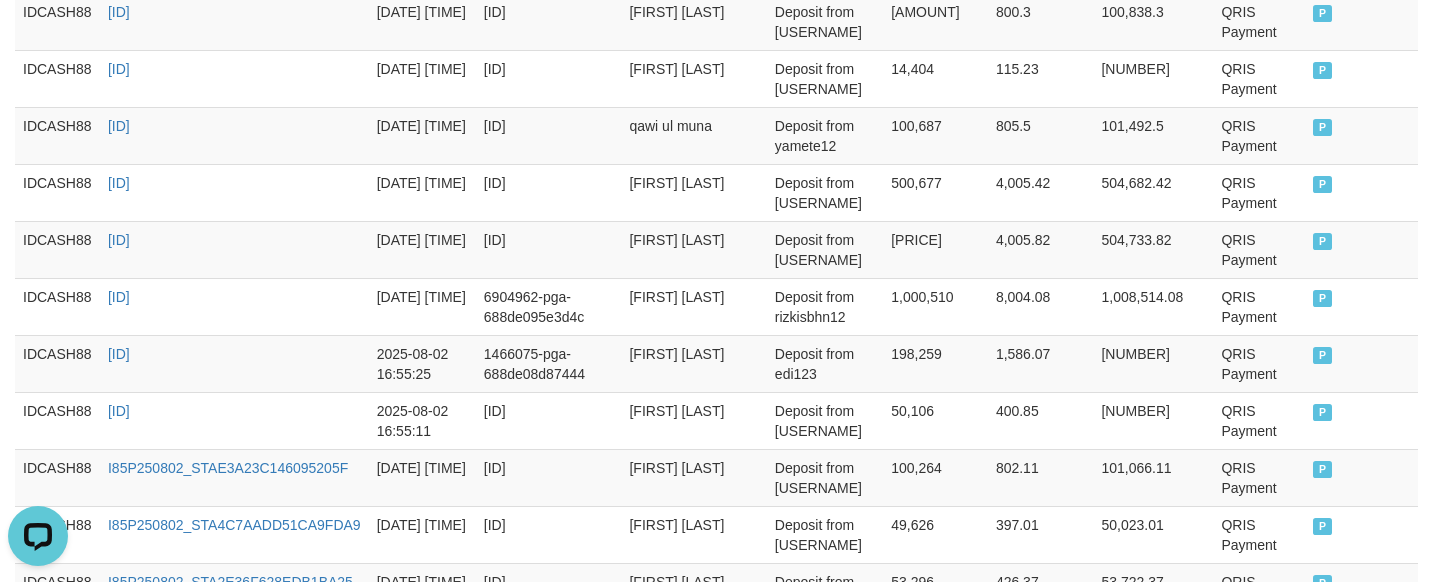 scroll, scrollTop: 1765, scrollLeft: 0, axis: vertical 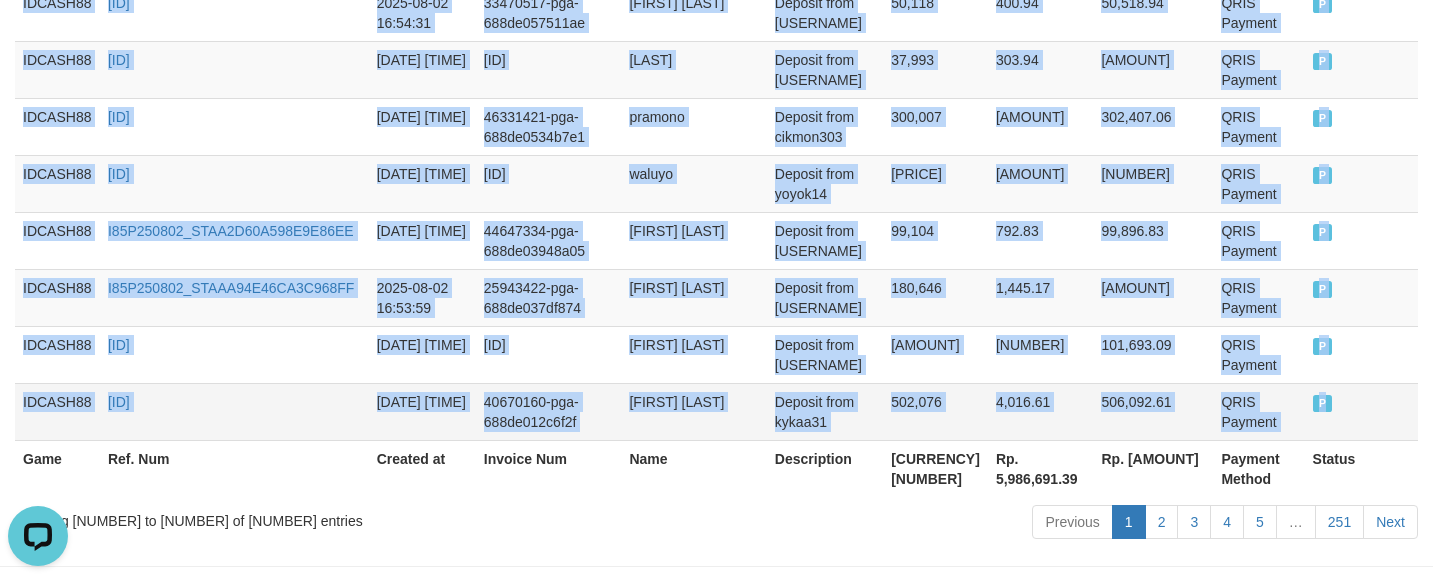 click on "P" at bounding box center [1361, 411] 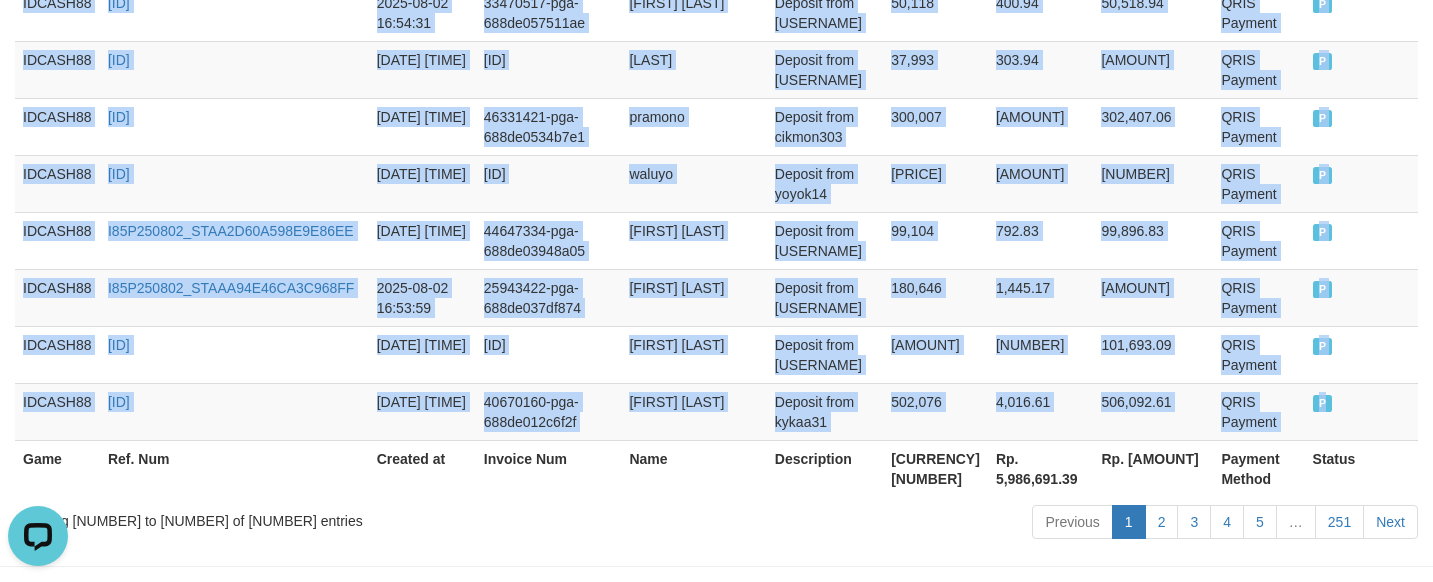 copy on "IDCASH88 I85P250802_STACF713F5D2A61E4CE [DATE] [TIME] [ID] [NAME] Deposit from [USERNAME] [AMOUNT] [AMOUNT] [AMOUNT] QRIS Payment P IDCASH88 I85P250802_STA5C27FF1E6FEB453A [DATE] [TIME] [ID] [NAME] Deposit from [USERNAME] [AMOUNT] [AMOUNT] [AMOUNT] QRIS Payment P IDCASH88 I85P250802_STA7E8A4017FC34B2ED [DATE] [TIME] [ID] [NAME] Deposit from [USERNAME] [AMOUNT] [AMOUNT] [AMOUNT] QRIS Payment P IDCASH88 I85P250802_STAABA8B9A7608B0A92 [DATE] [TIME] [ID] [NAME] Deposit from [USERNAME] [AMOUNT] [AMOUNT] [AMOUNT] QRIS Payment P IDCASH88 I85P250802_STAB0EA449052E14C57 [DATE] [TIME] [ID] [NAME] Deposit from [USERNAME] [AMOUNT] [AMOUNT] [AMOUNT] QRIS Payment P IDCASH88 I85P250802_STA076E0BD2590BB0E8 [DATE] [TIME] [ID] [NAME] Deposit from [USERNAME] [AMOUNT] [AMOUNT] [AMOUNT] QRIS Payment P IDCASH88 I85P250802_STA..." 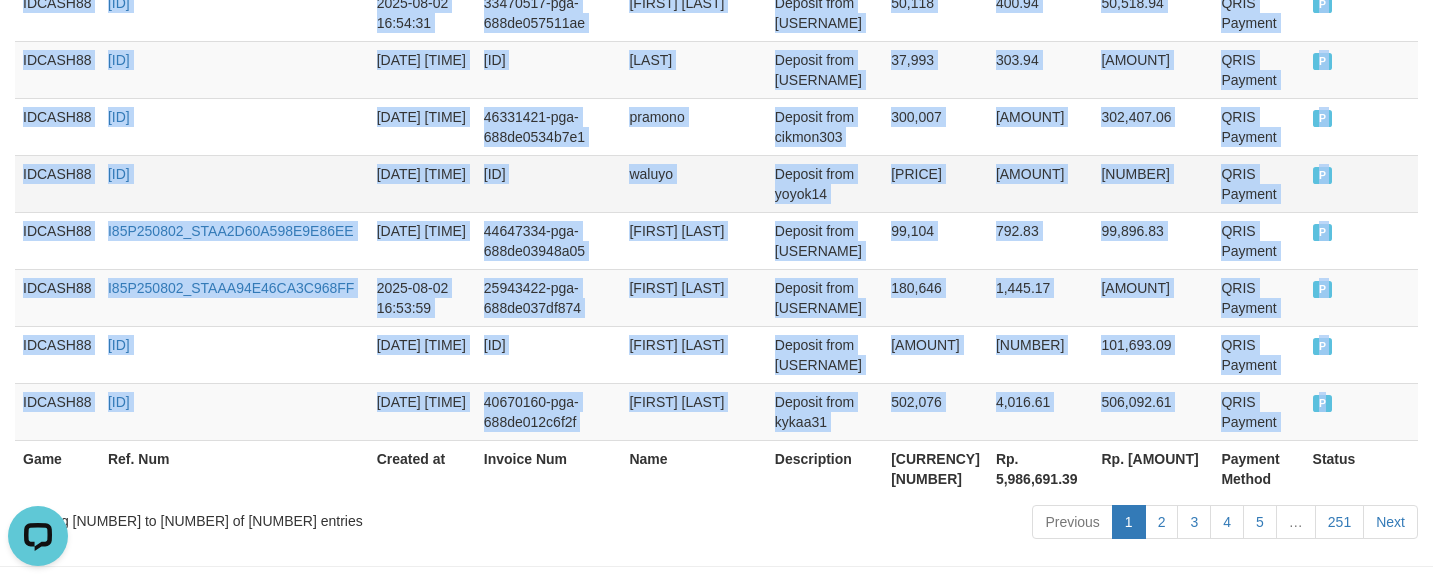 click on "[ID]" at bounding box center (549, 183) 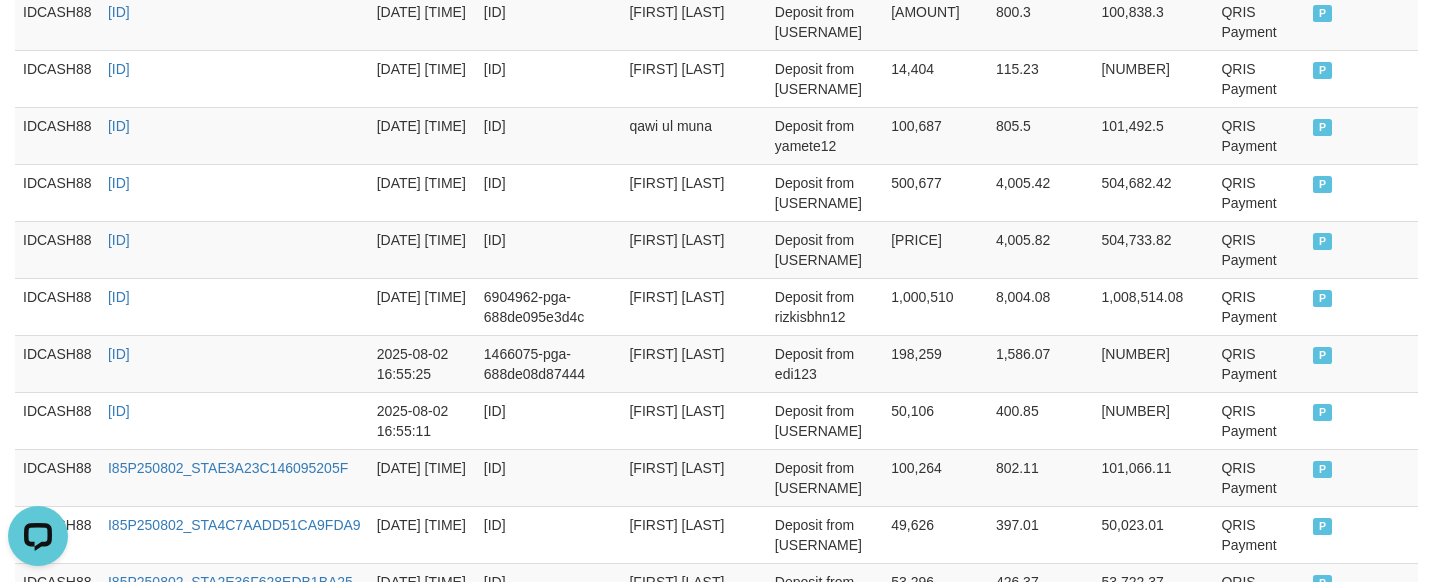 scroll, scrollTop: 390, scrollLeft: 0, axis: vertical 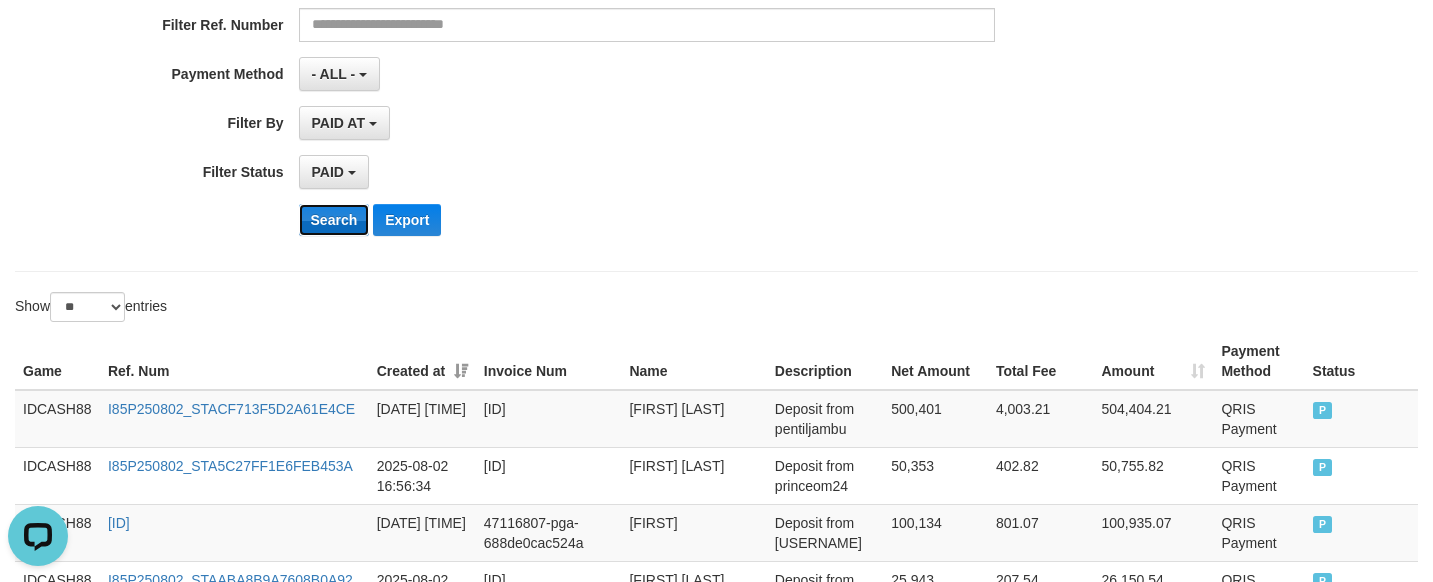 click on "Search" at bounding box center [334, 220] 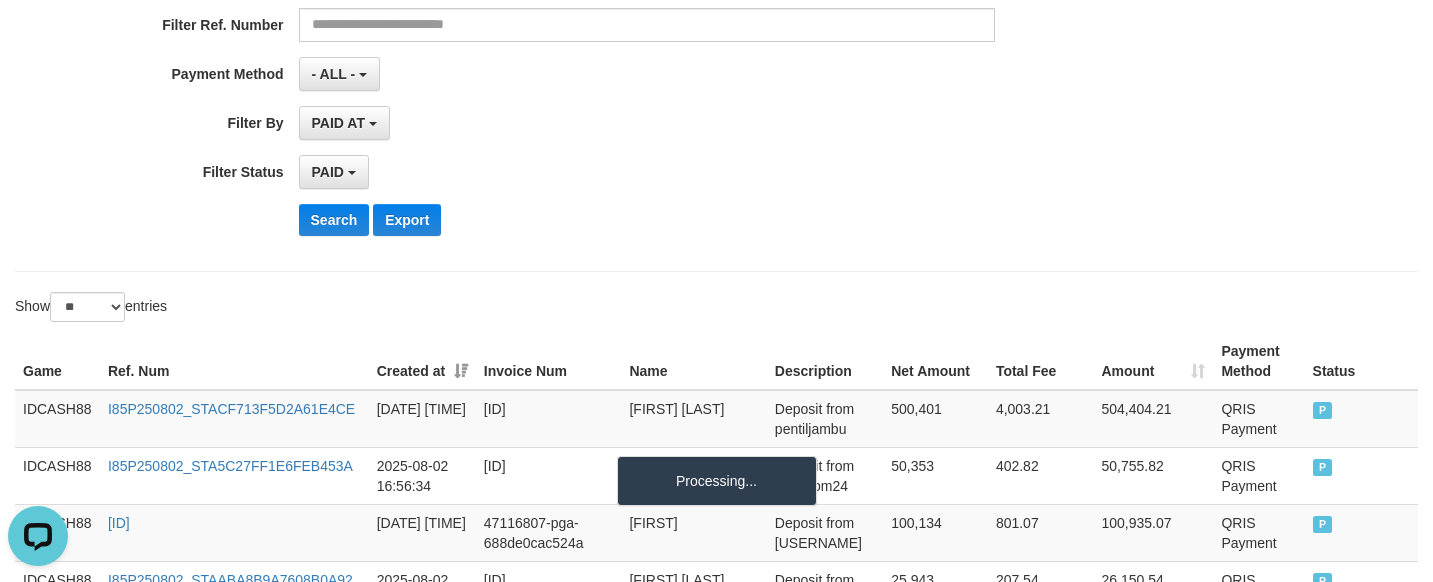 click on "Search
Export" at bounding box center (747, 220) 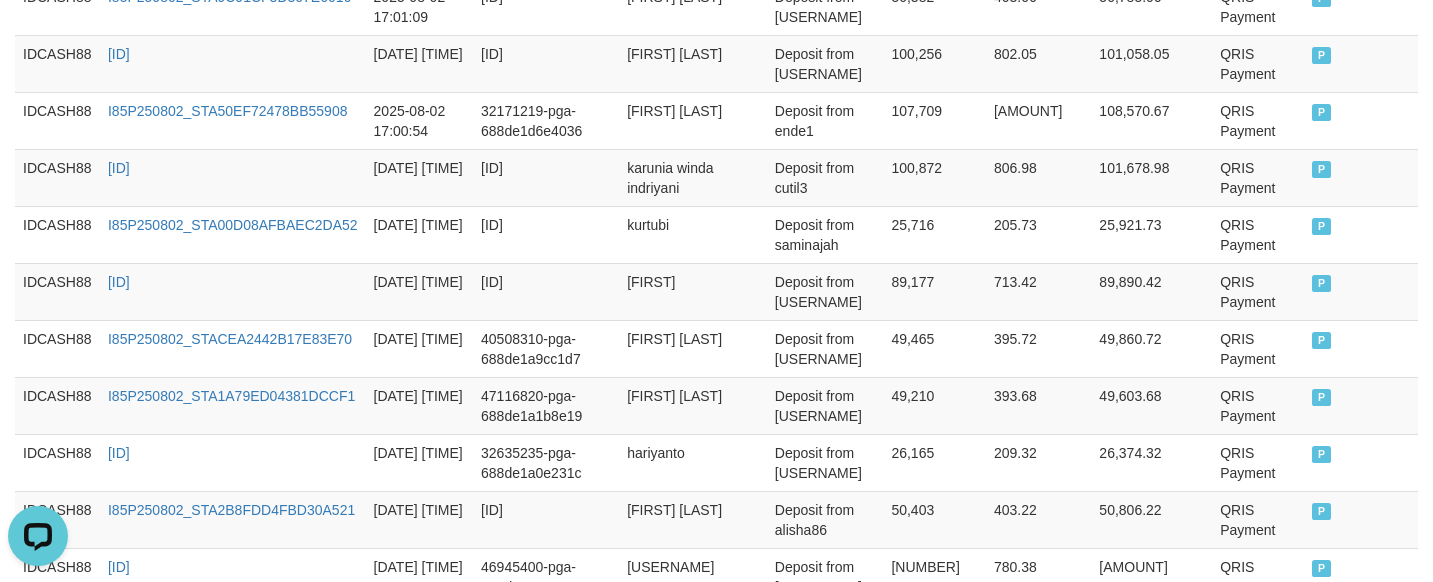 scroll, scrollTop: 465, scrollLeft: 0, axis: vertical 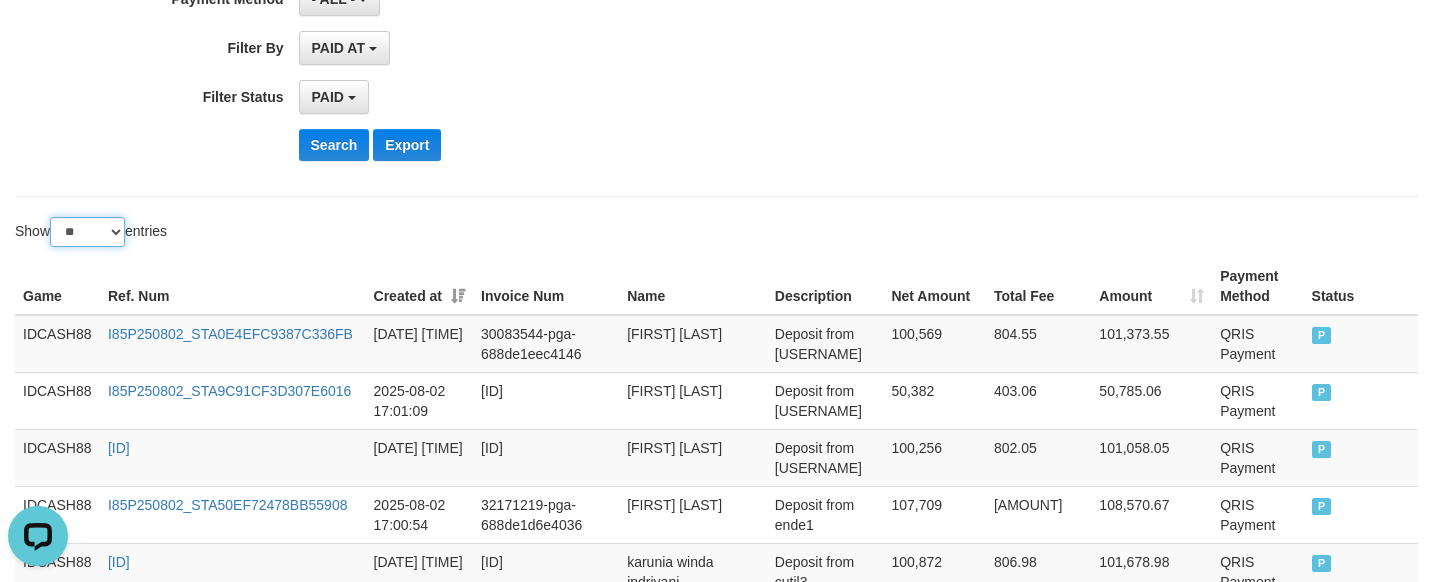 click on "** ** ** ***" at bounding box center (87, 232) 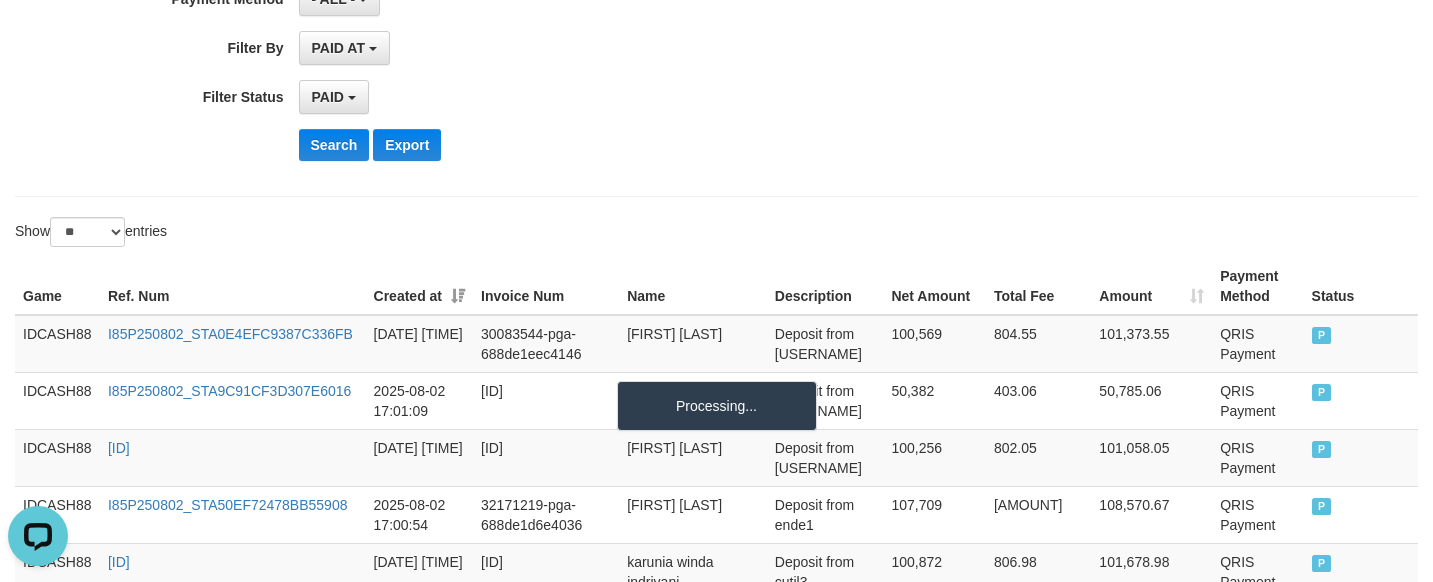 click on "Search
Export" at bounding box center (747, 145) 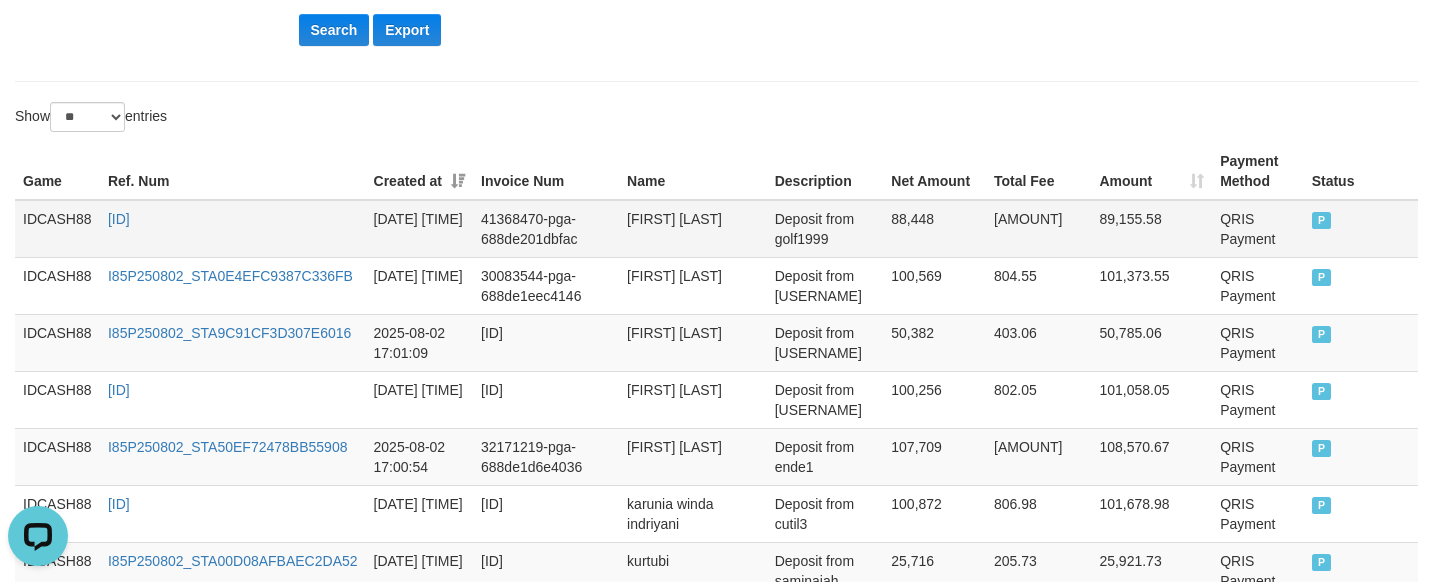 click on "IDCASH88" at bounding box center (57, 229) 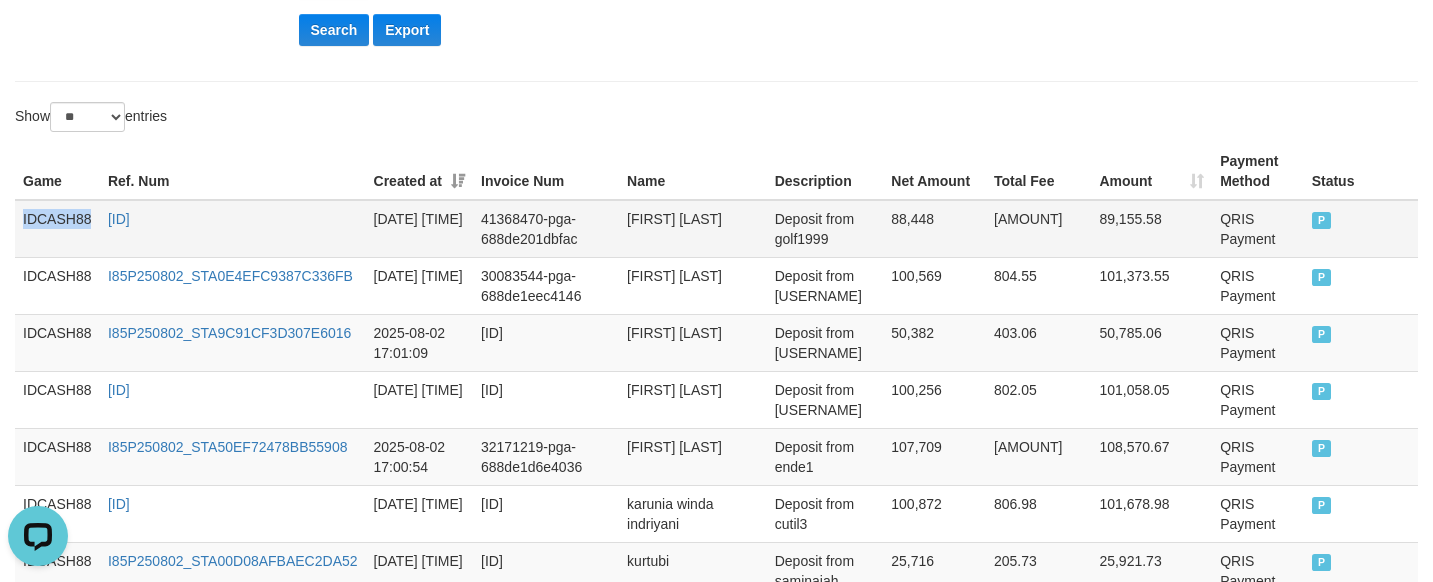 click on "IDCASH88" at bounding box center (57, 229) 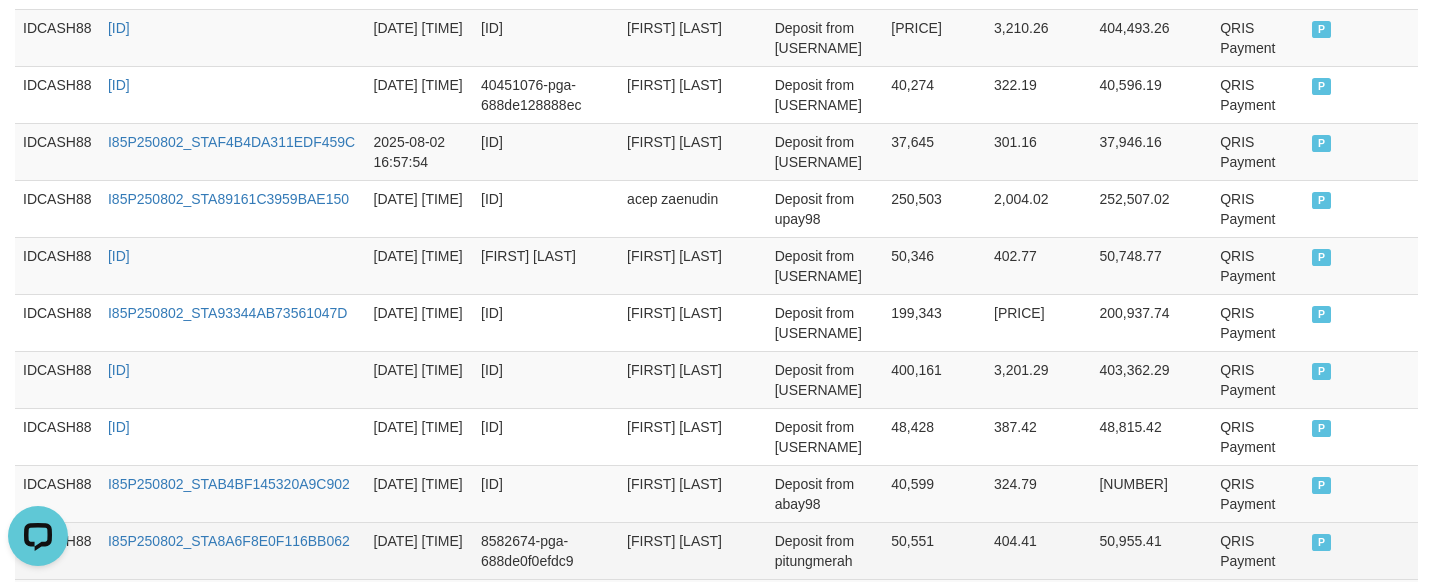 scroll, scrollTop: 2455, scrollLeft: 0, axis: vertical 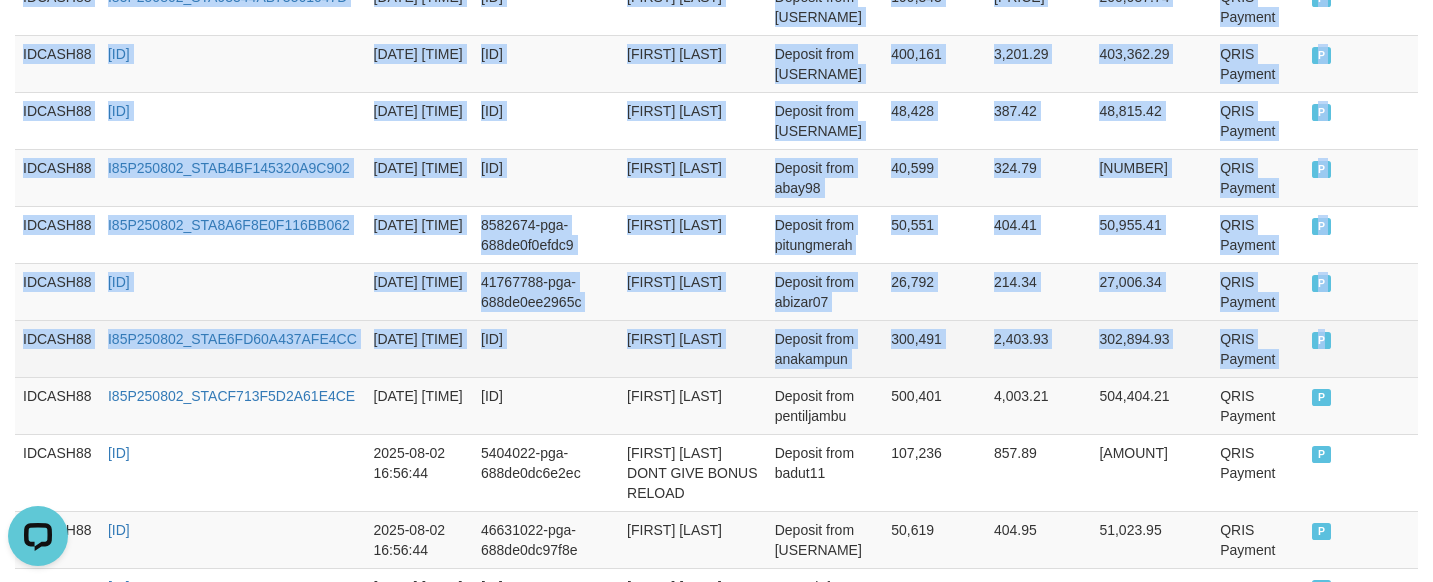 click on "P" at bounding box center (1322, 340) 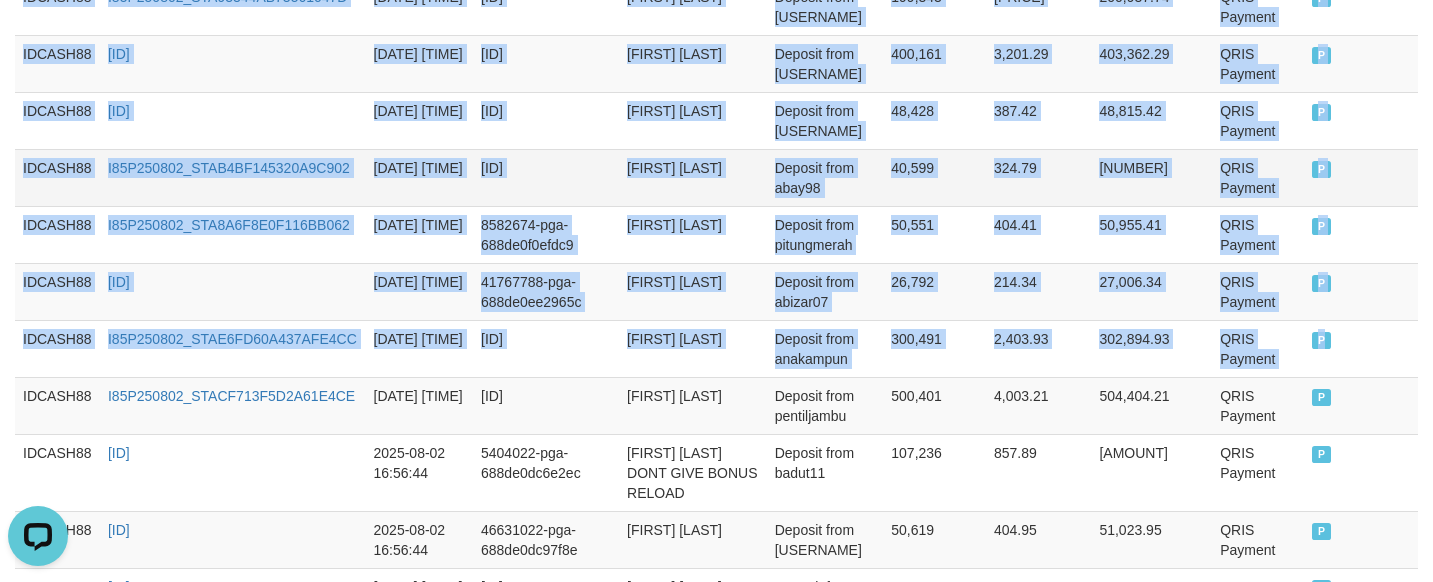 click on "[DATE] [TIME]" at bounding box center [419, 177] 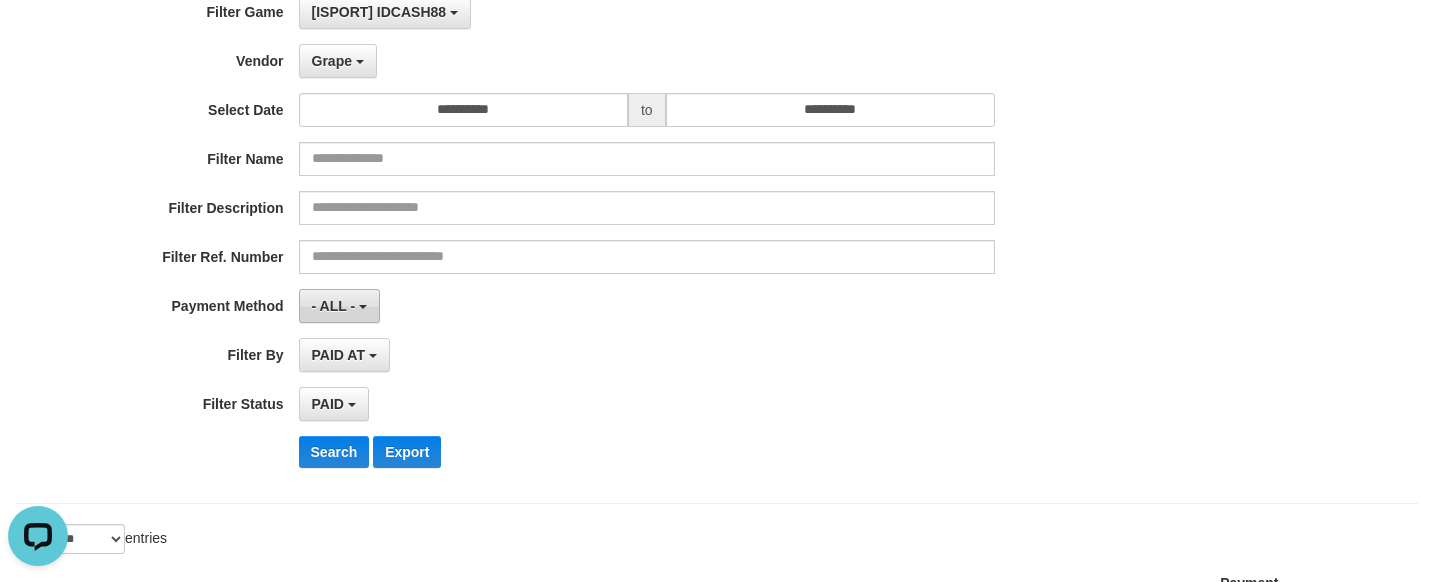 scroll, scrollTop: 375, scrollLeft: 0, axis: vertical 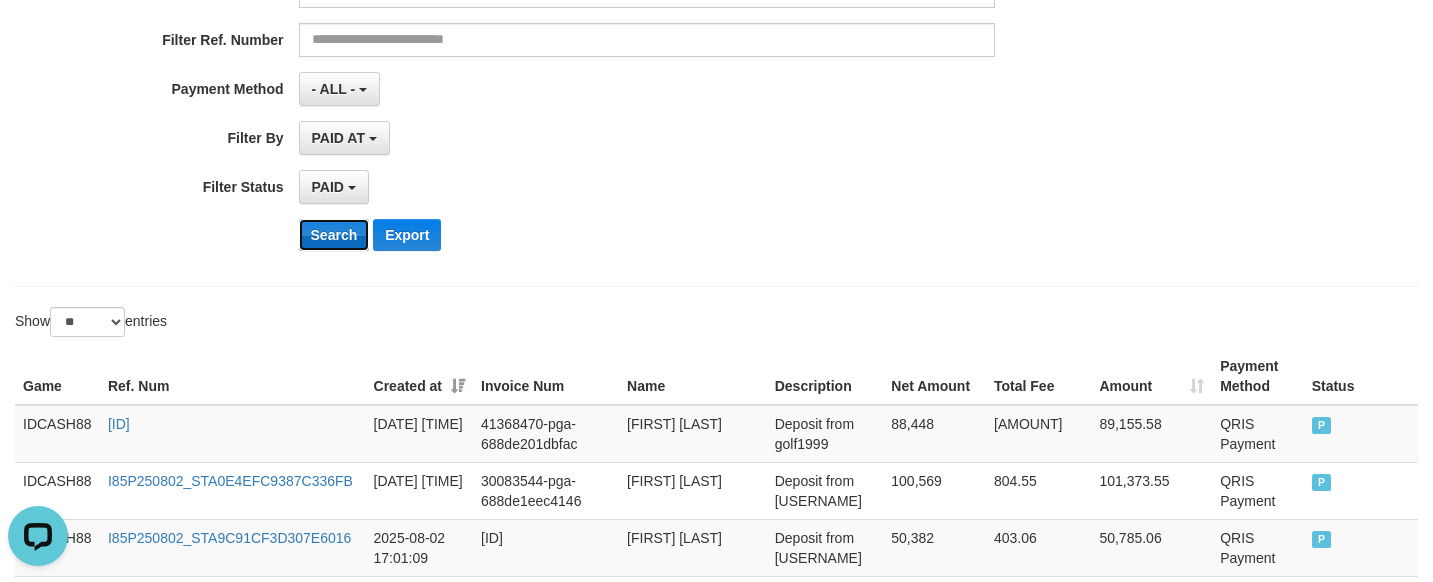 click on "Search" at bounding box center [334, 235] 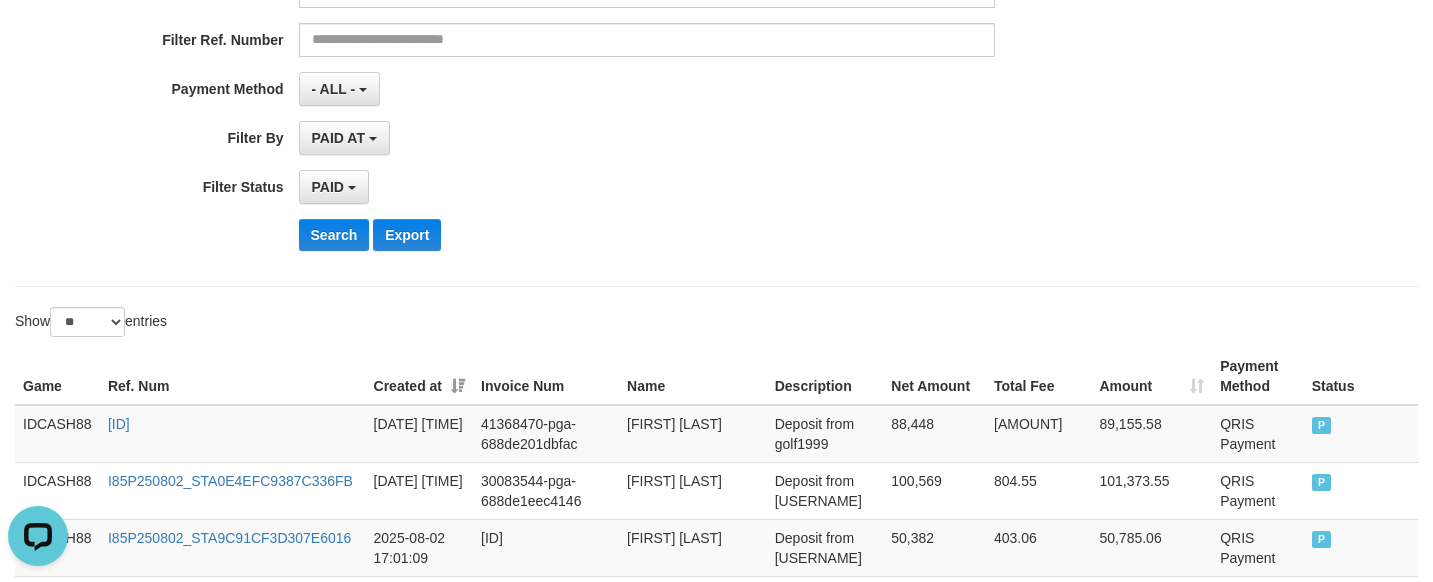 click on "Search
Export" at bounding box center (747, 235) 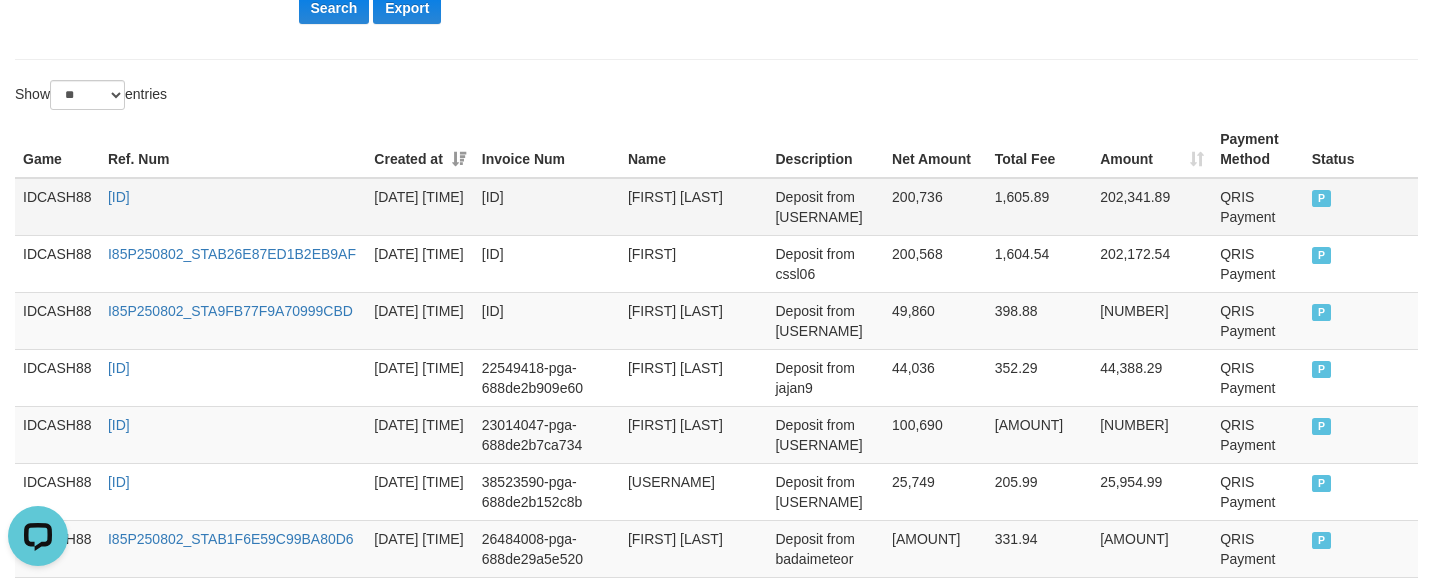 click on "IDCASH88" at bounding box center (57, 207) 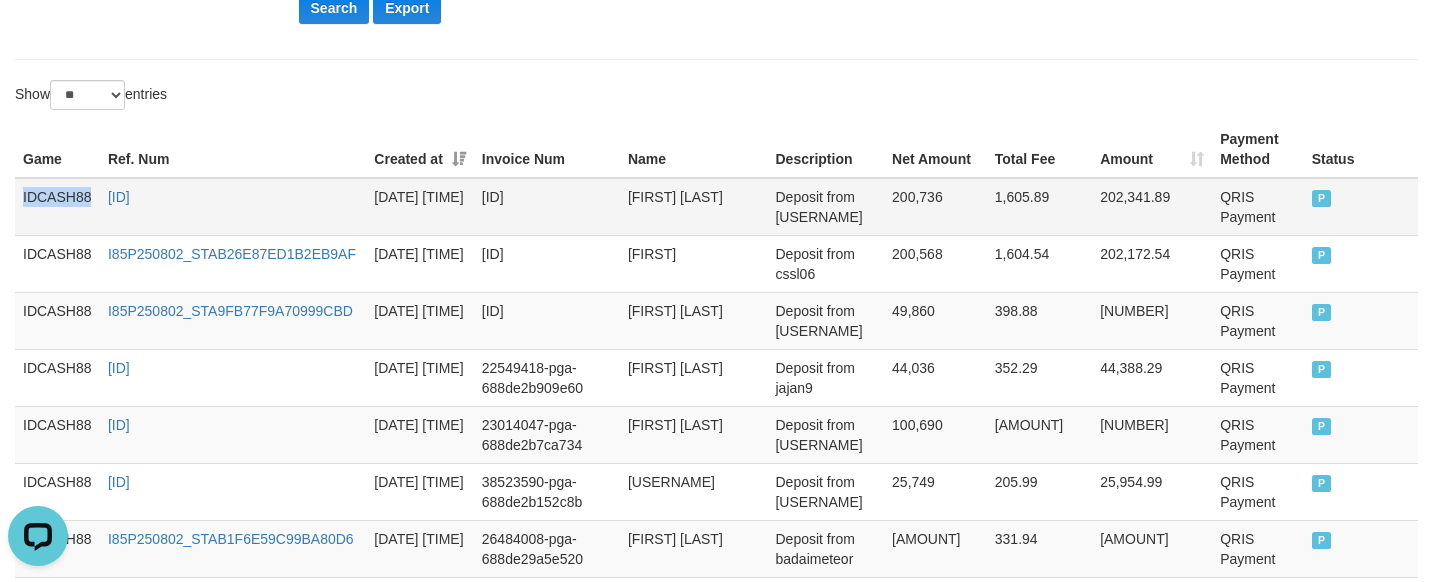 click on "IDCASH88" at bounding box center [57, 207] 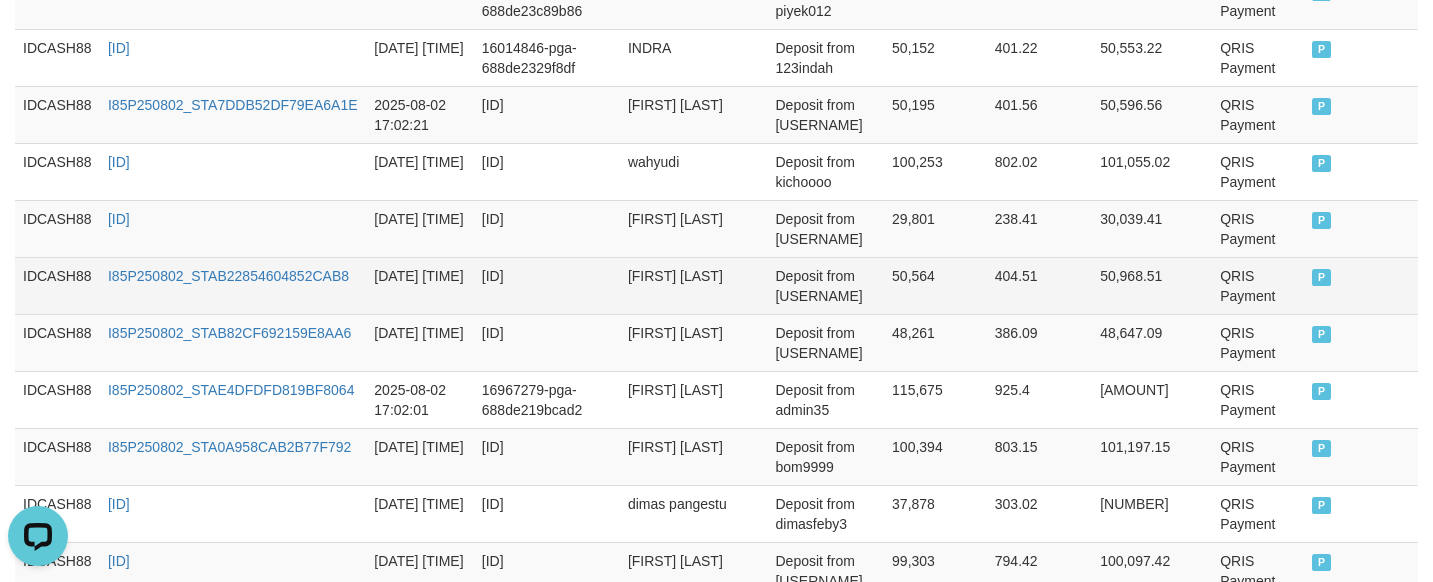 scroll, scrollTop: 2102, scrollLeft: 0, axis: vertical 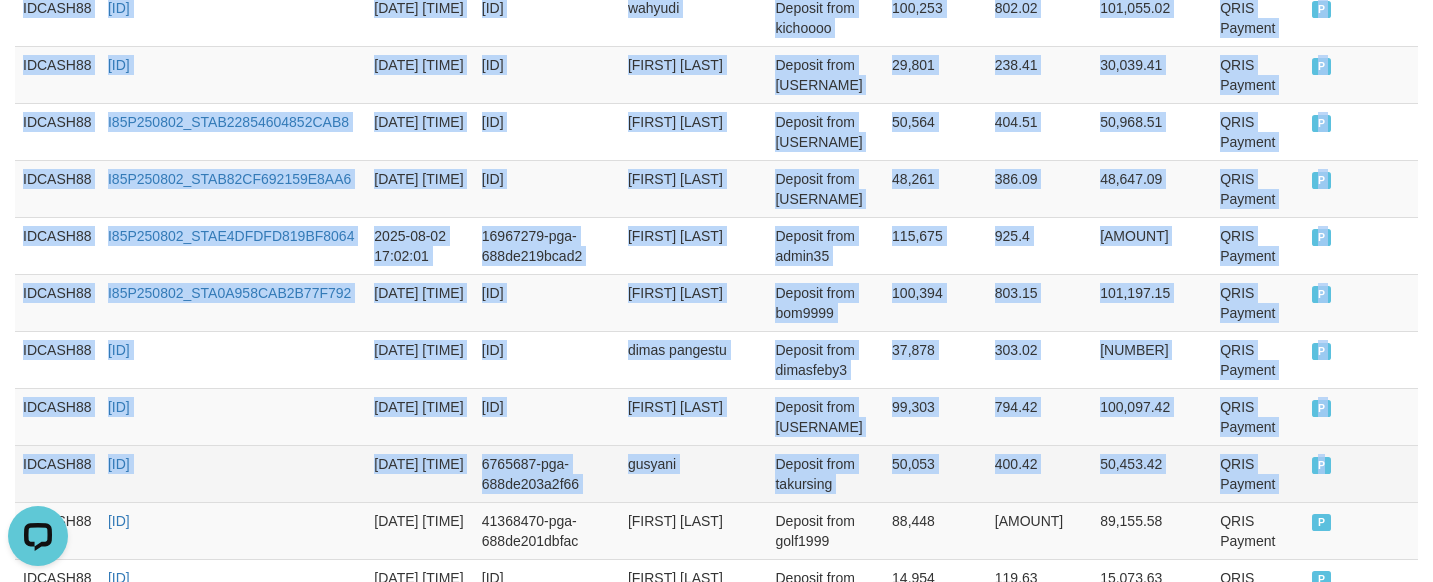 click on "P" at bounding box center [1361, 473] 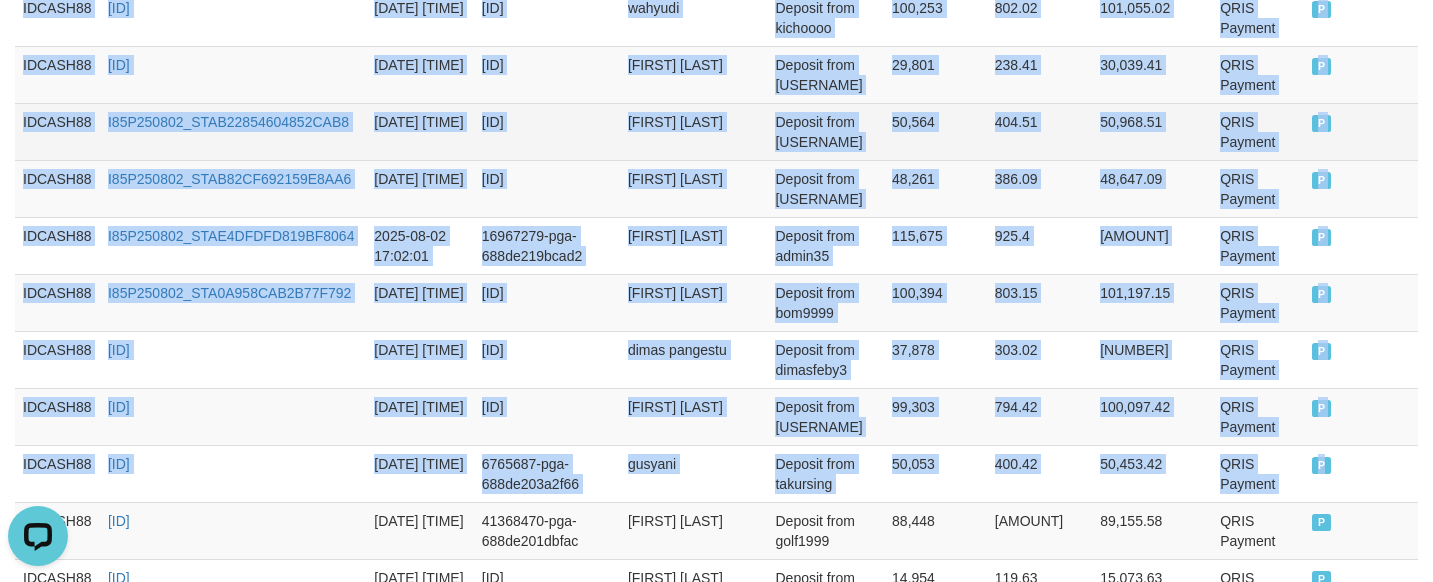 click on "[FIRST] [LAST]" at bounding box center (694, 131) 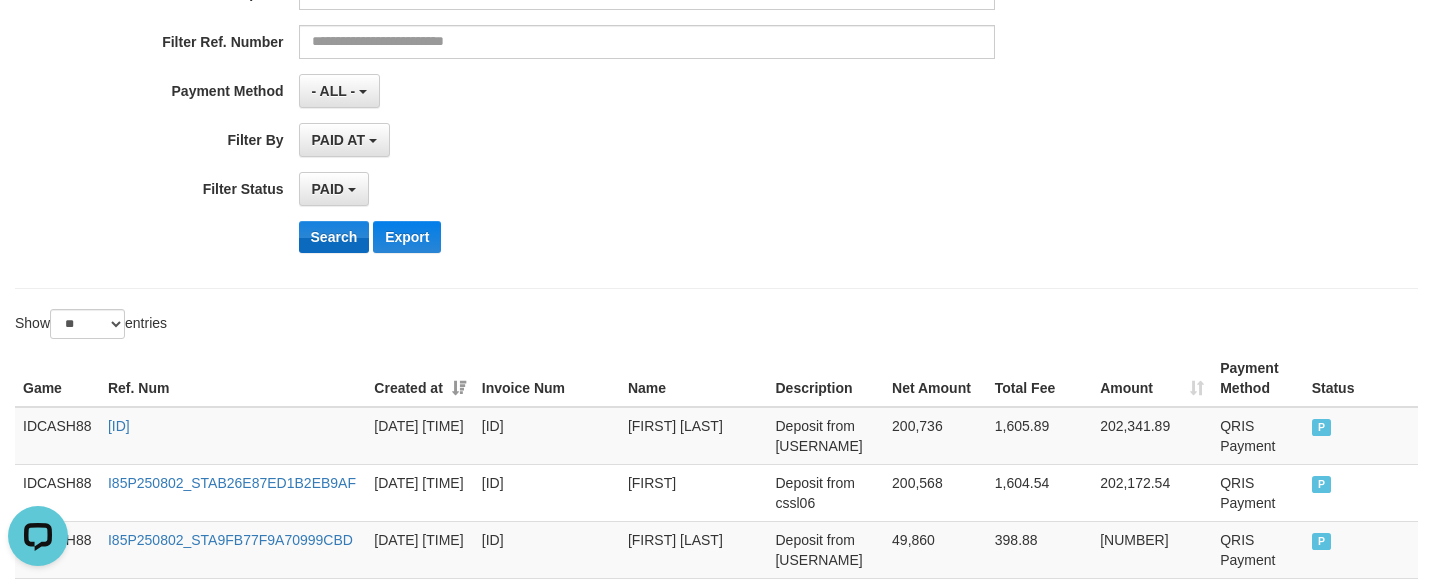 scroll, scrollTop: 375, scrollLeft: 0, axis: vertical 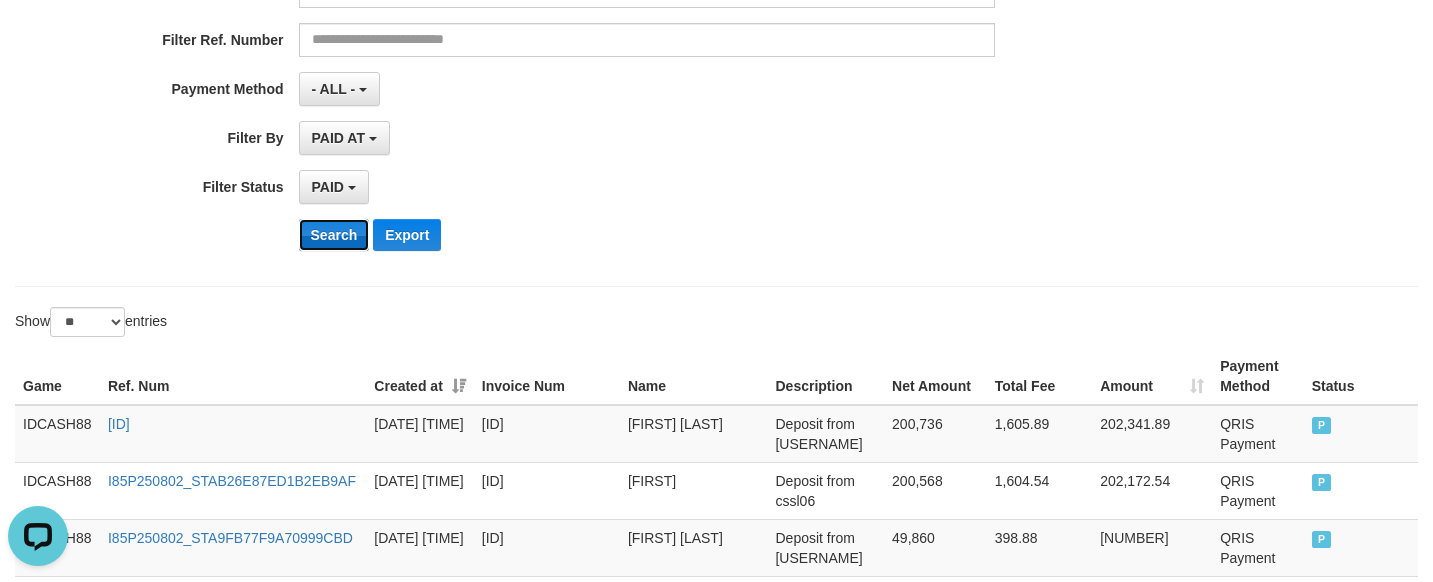 click on "Search" at bounding box center [334, 235] 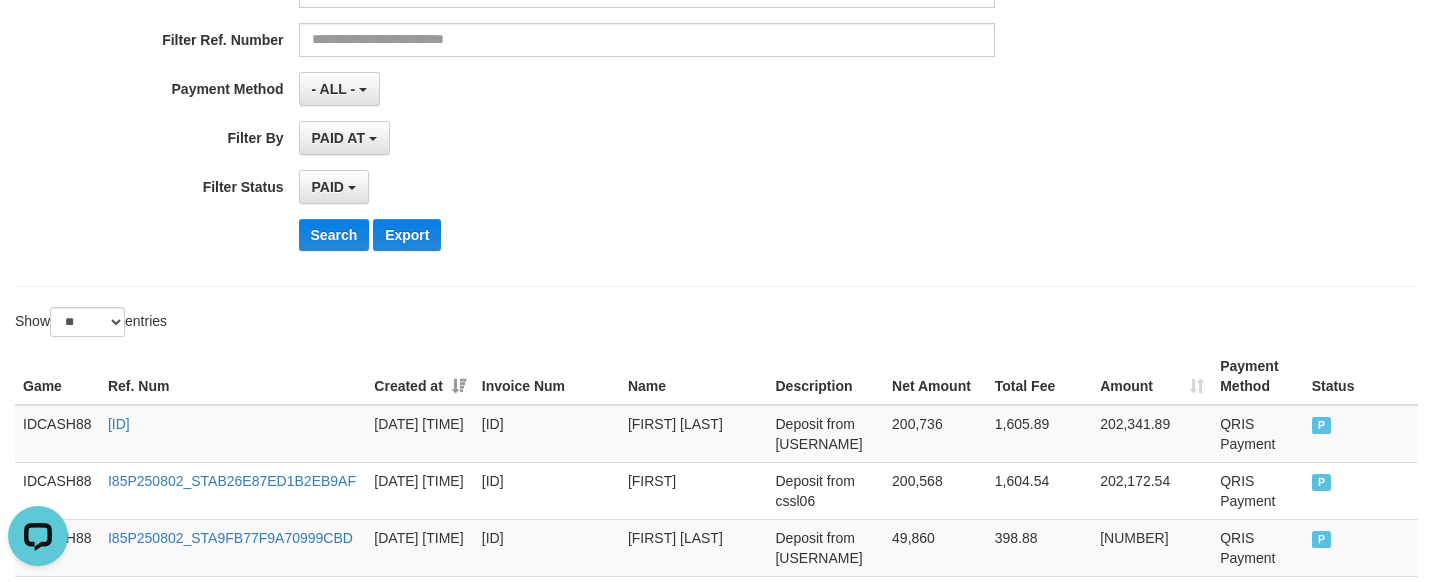 click on "PAID								    SELECT ALL  - ALL -  SELECT STATUS
PENDING/UNPAID
PAID
CANCELED
EXPIRED" at bounding box center [647, 187] 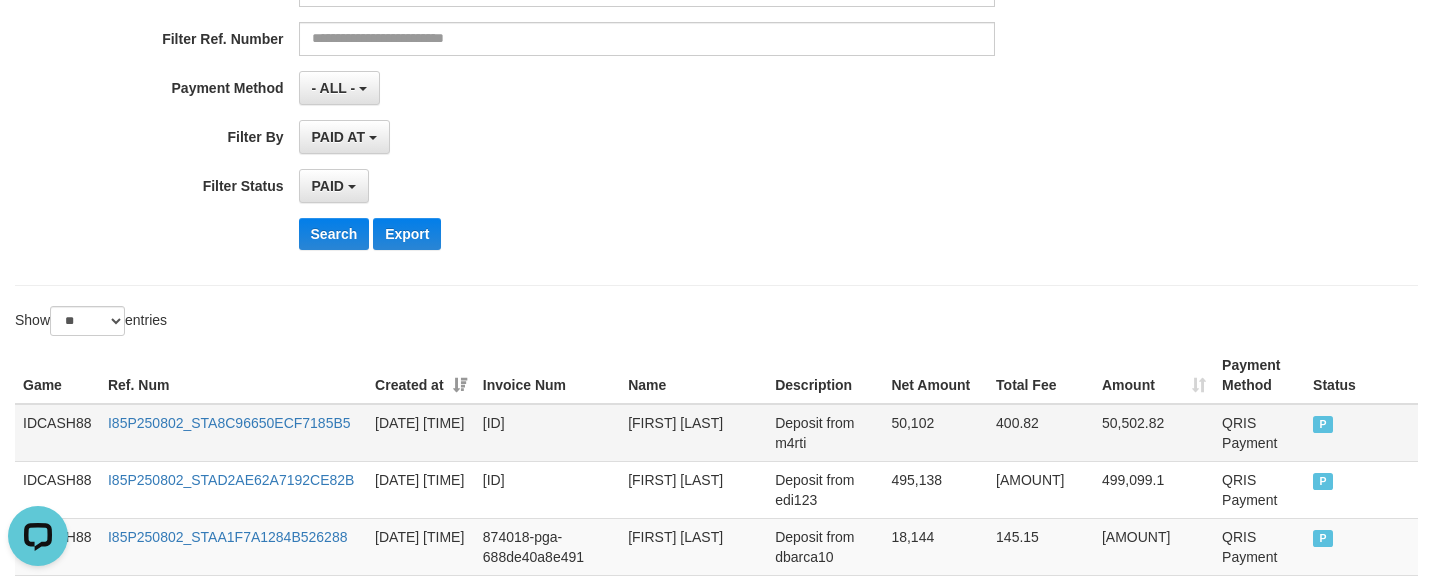 click on "IDCASH88" at bounding box center [57, 433] 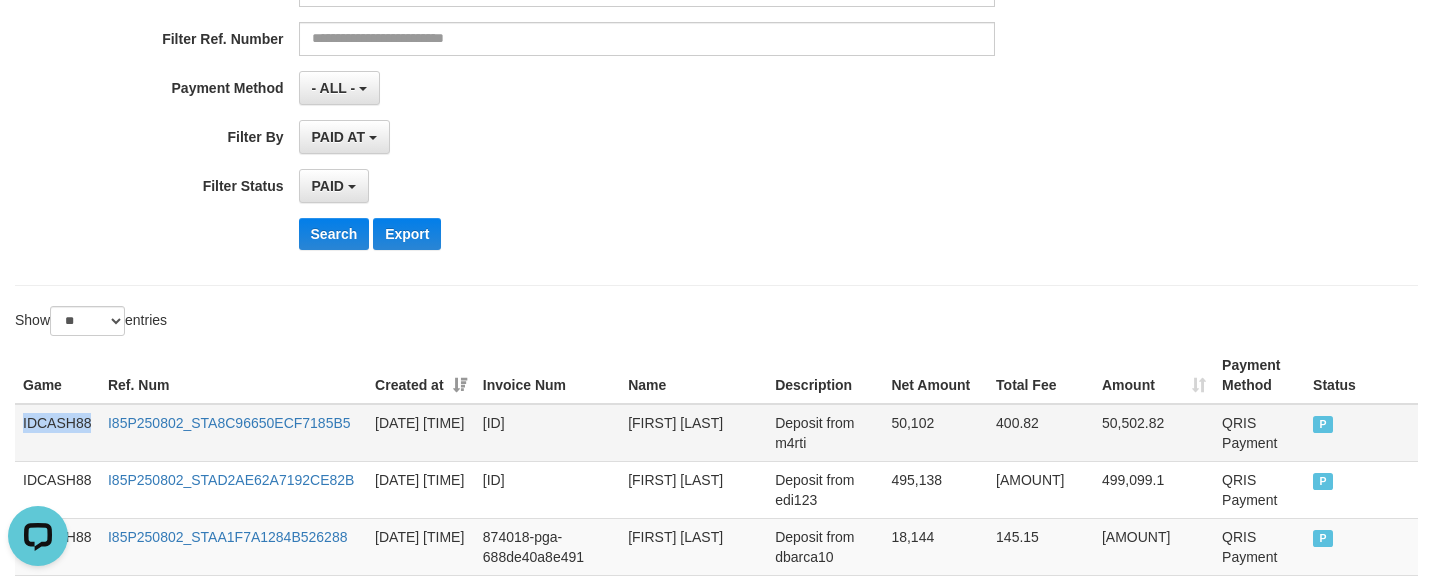 click on "IDCASH88" at bounding box center (57, 433) 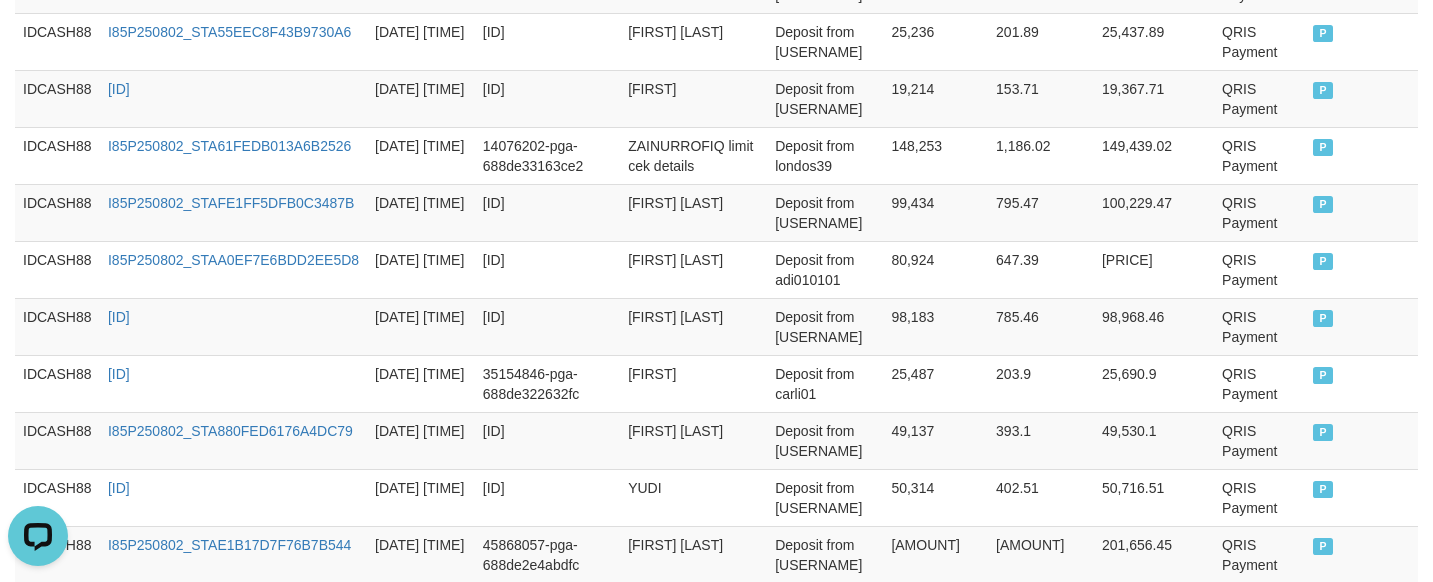 scroll, scrollTop: 2626, scrollLeft: 0, axis: vertical 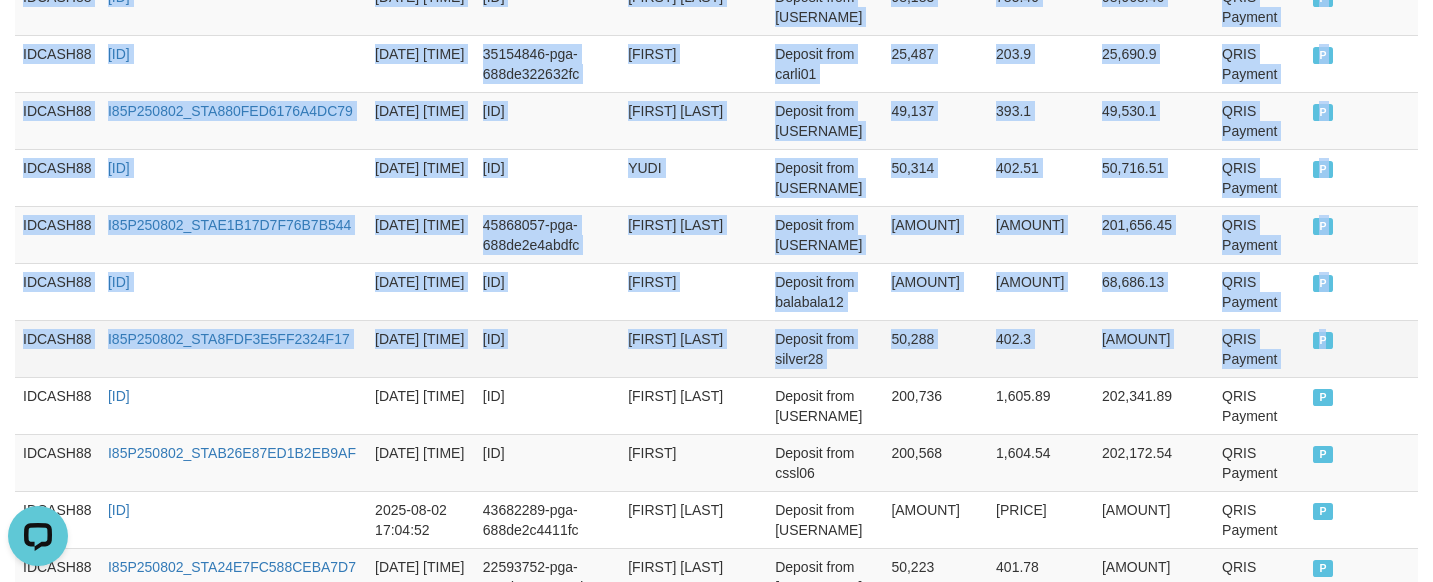 click on "P" at bounding box center [1361, 348] 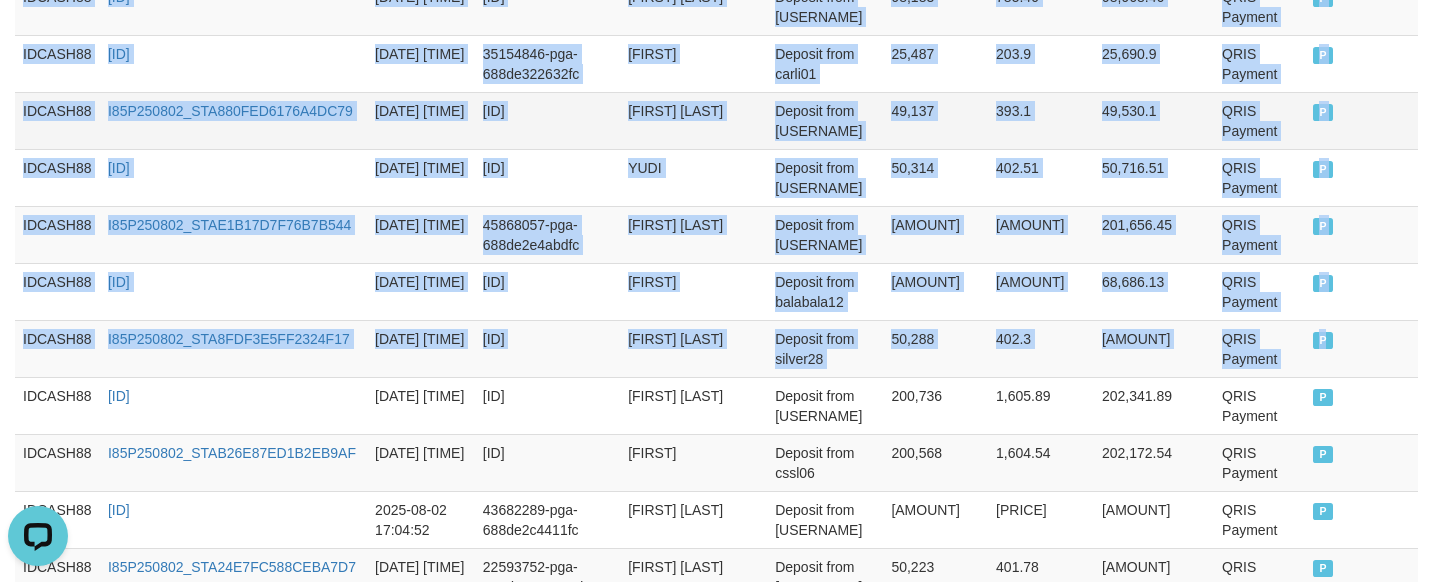 click on "[FIRST] [LAST]" at bounding box center [693, 120] 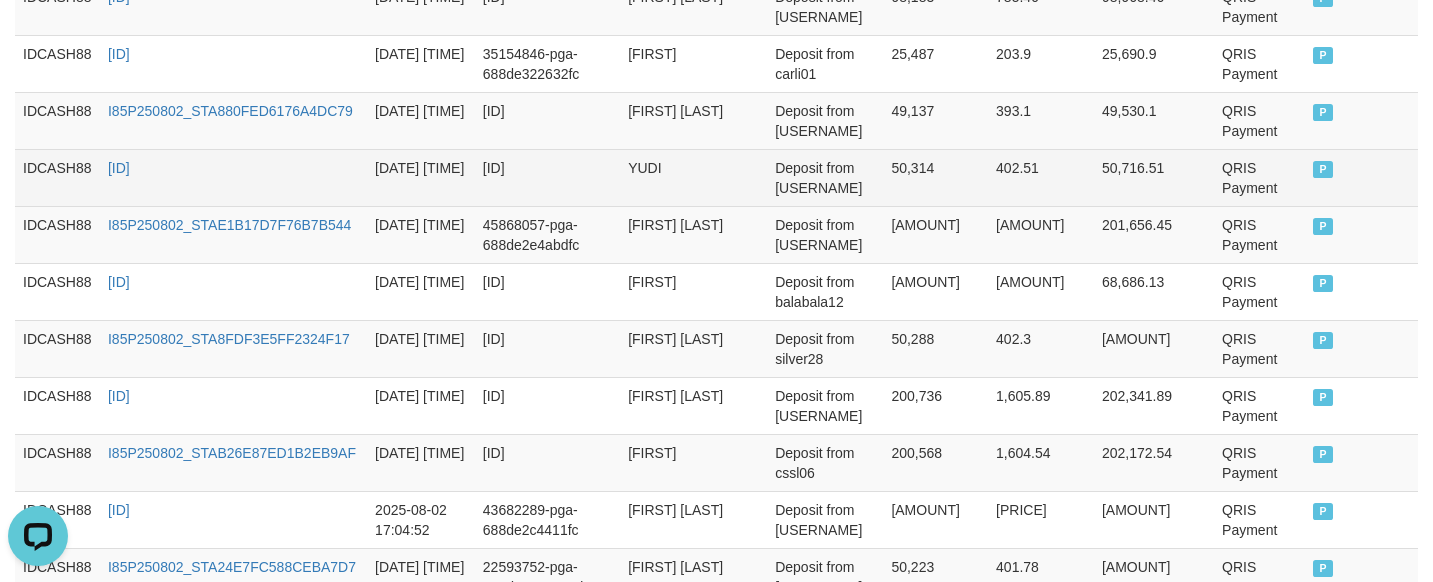 click on "YUDI" at bounding box center [693, 177] 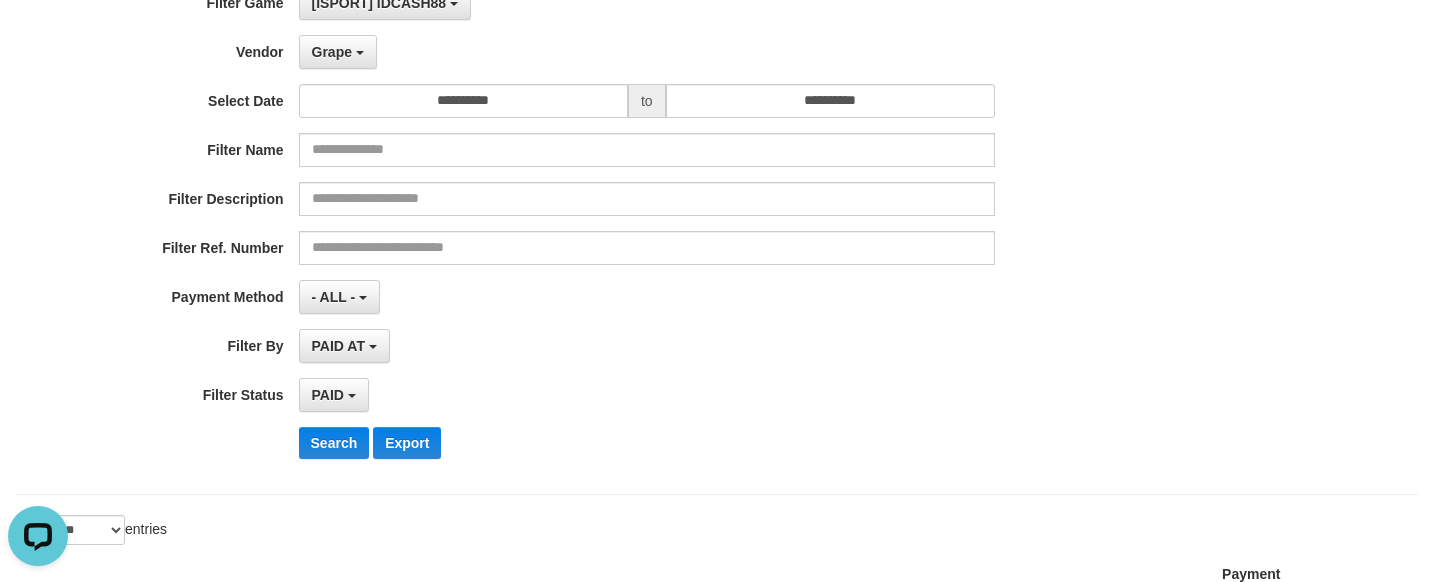 scroll, scrollTop: 375, scrollLeft: 0, axis: vertical 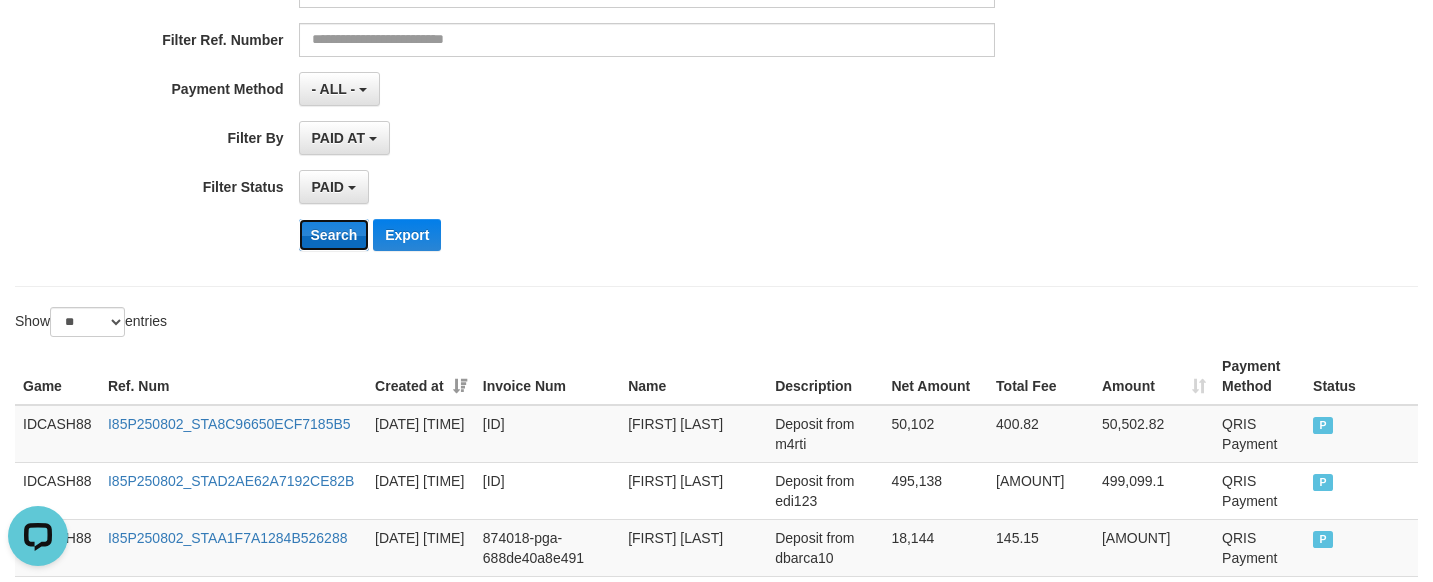 click on "Search" at bounding box center [334, 235] 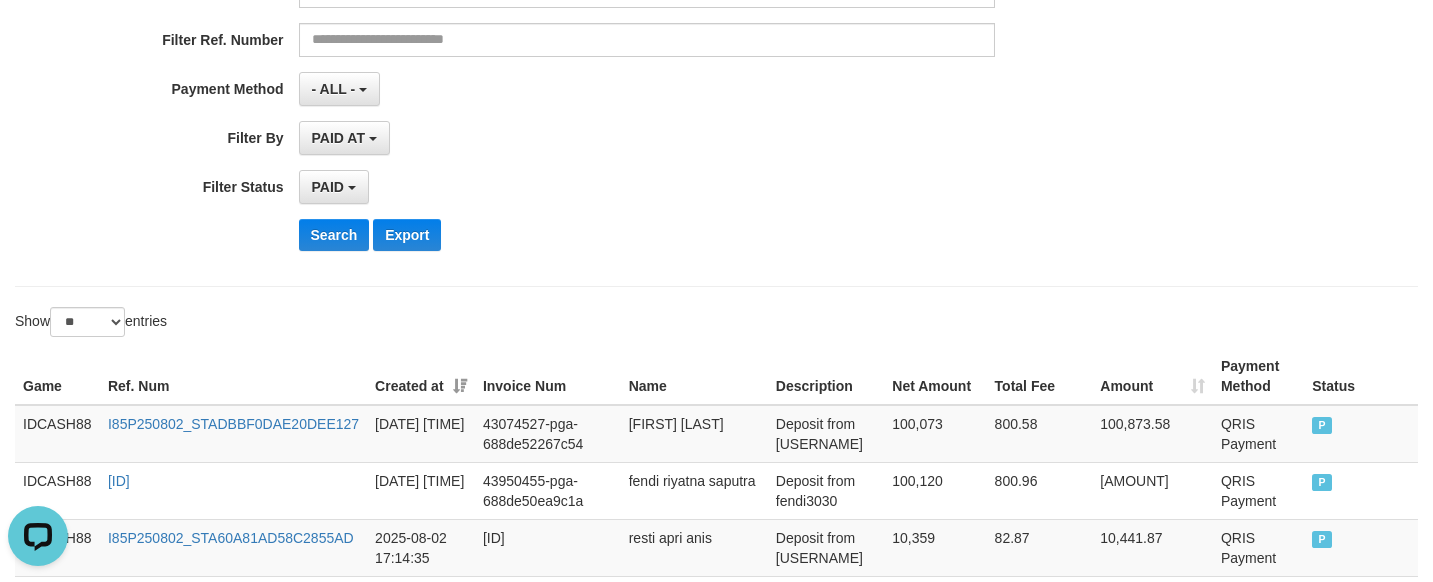 click on "**********" at bounding box center [597, 22] 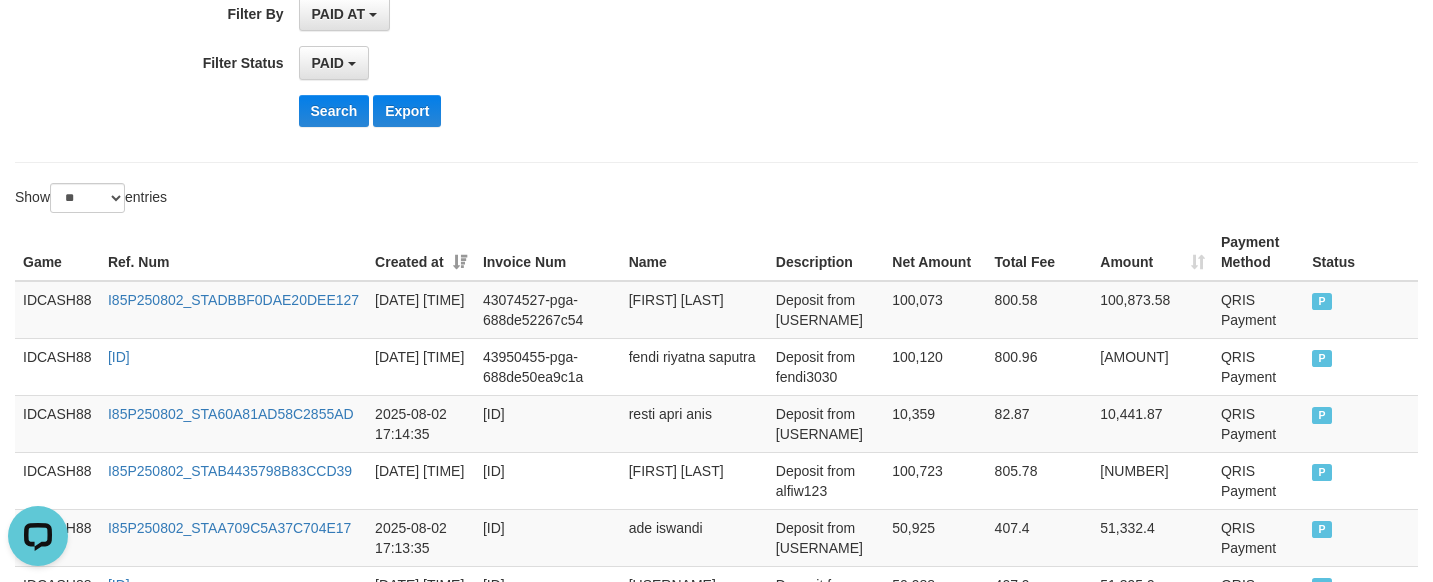 scroll, scrollTop: 453, scrollLeft: 0, axis: vertical 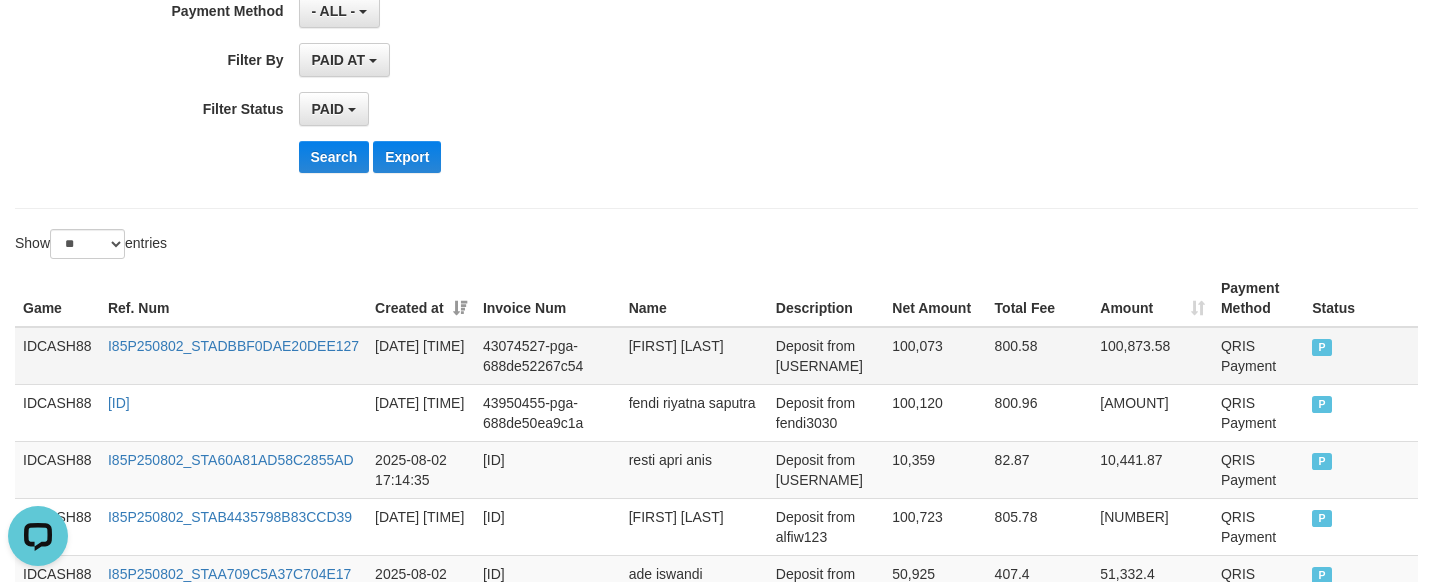 click on "IDCASH88" at bounding box center (57, 356) 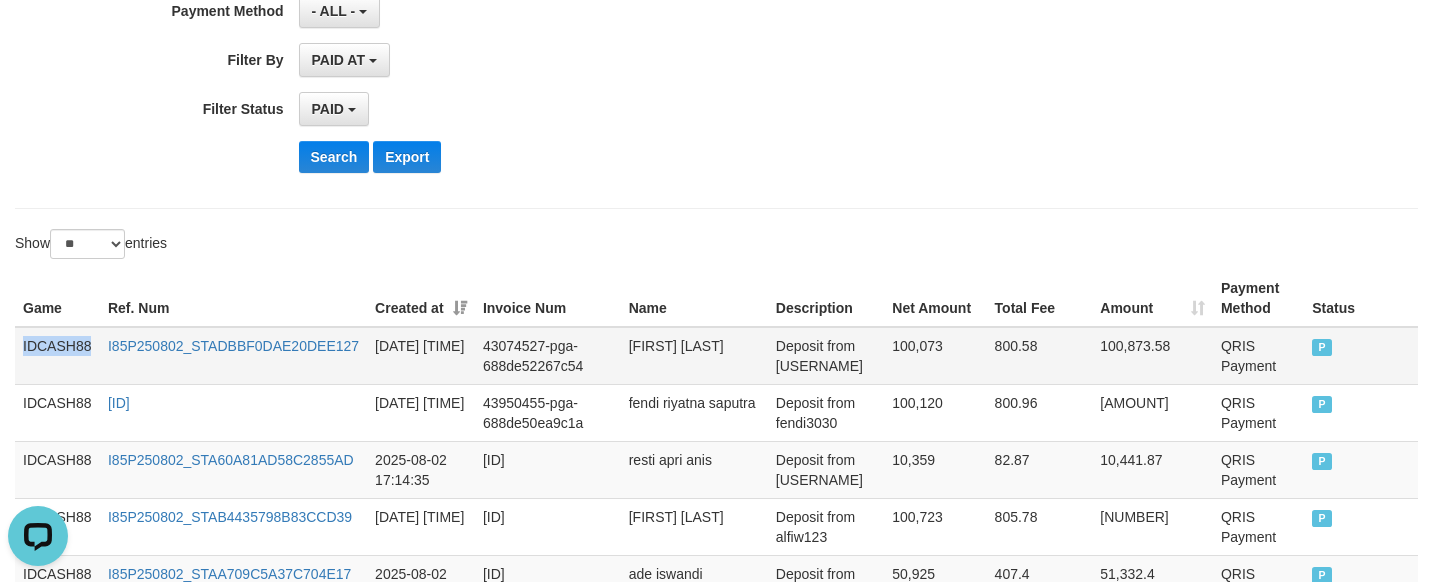 click on "IDCASH88" at bounding box center [57, 356] 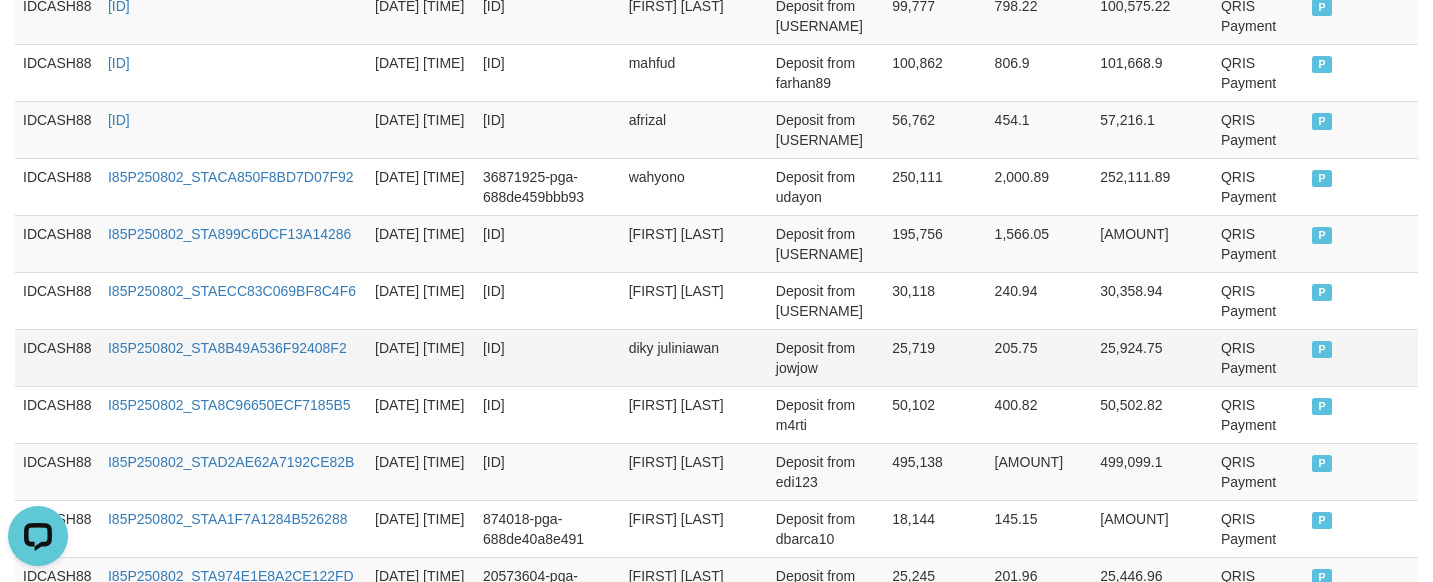 scroll, scrollTop: 1828, scrollLeft: 0, axis: vertical 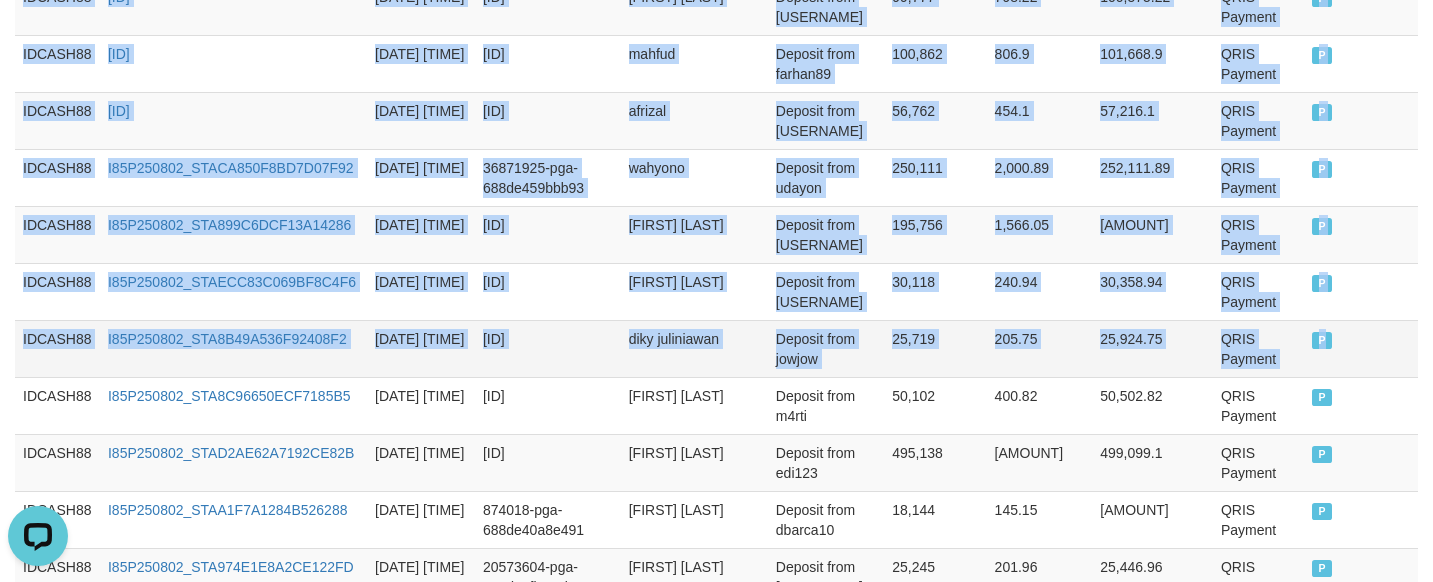 click on "P" at bounding box center (1361, 348) 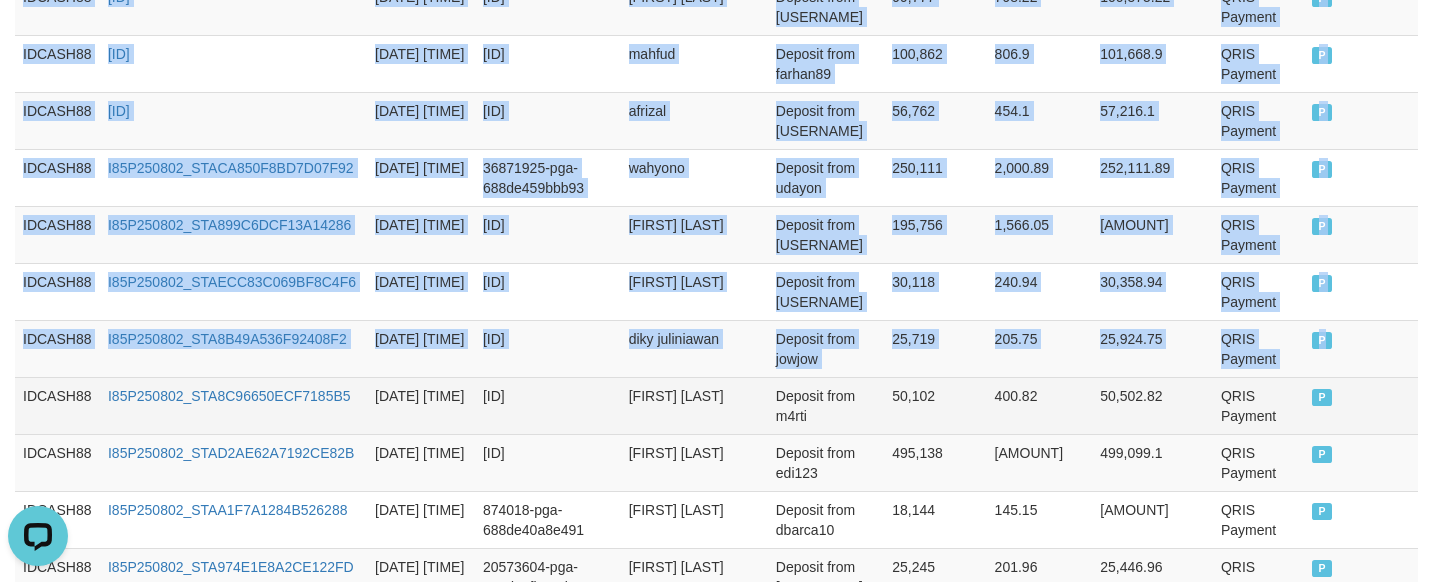 copy on "IDCASH88 I85P250802_STADBBF0DAE20DEE127 [DATE] [TIME] 43074527-pga-688de52267c54 [FIRST] [LAST] Deposit from [USERNAME] [PRICE] [PRICE] [PRICE] QRIS Payment P IDCASH88 I85P250802_STA181ED9B532DD259D [DATE] [TIME] 43950455-pga-688de50ea9c1a [FIRST] [LAST] Deposit from [USERNAME] [PRICE] [PRICE] [PRICE] QRIS Payment P IDCASH88 I85P250802_STA60A81AD58C2855AD [DATE] [TIME] 42611071-pga-688de50b59f74 [FIRST] [LAST] Deposit from [USERNAME] [PRICE] [PRICE] [PRICE] QRIS Payment P IDCASH88 I85P250802_STAB4435798B83CCD39 [DATE] [TIME] 22657353-pga-688de4d1c6f37 [FIRST] [LAST] Deposit from [USERNAME] [PRICE] [PRICE] [PRICE] QRIS Payment P IDCASH88 I85P250802_STAA709C5A37C704E17 [DATE] [TIME] 41337871-pga-688de4cf2572b [FIRST] [LAST] Deposit from [USERNAME] [PRICE] [PRICE] [PRICE] QRIS Payment P IDCASH88 I85P250802_STABB15EF945F669350 [DATE] [TIME] 46404850-pga-688de4caccc1b [FIRST] [LAST] Deposit from [USERNAME] [PRICE] [PRICE] [PRICE] QRIS Payment P IDCASH88 I85P250802_STADD8D40FA2..." 